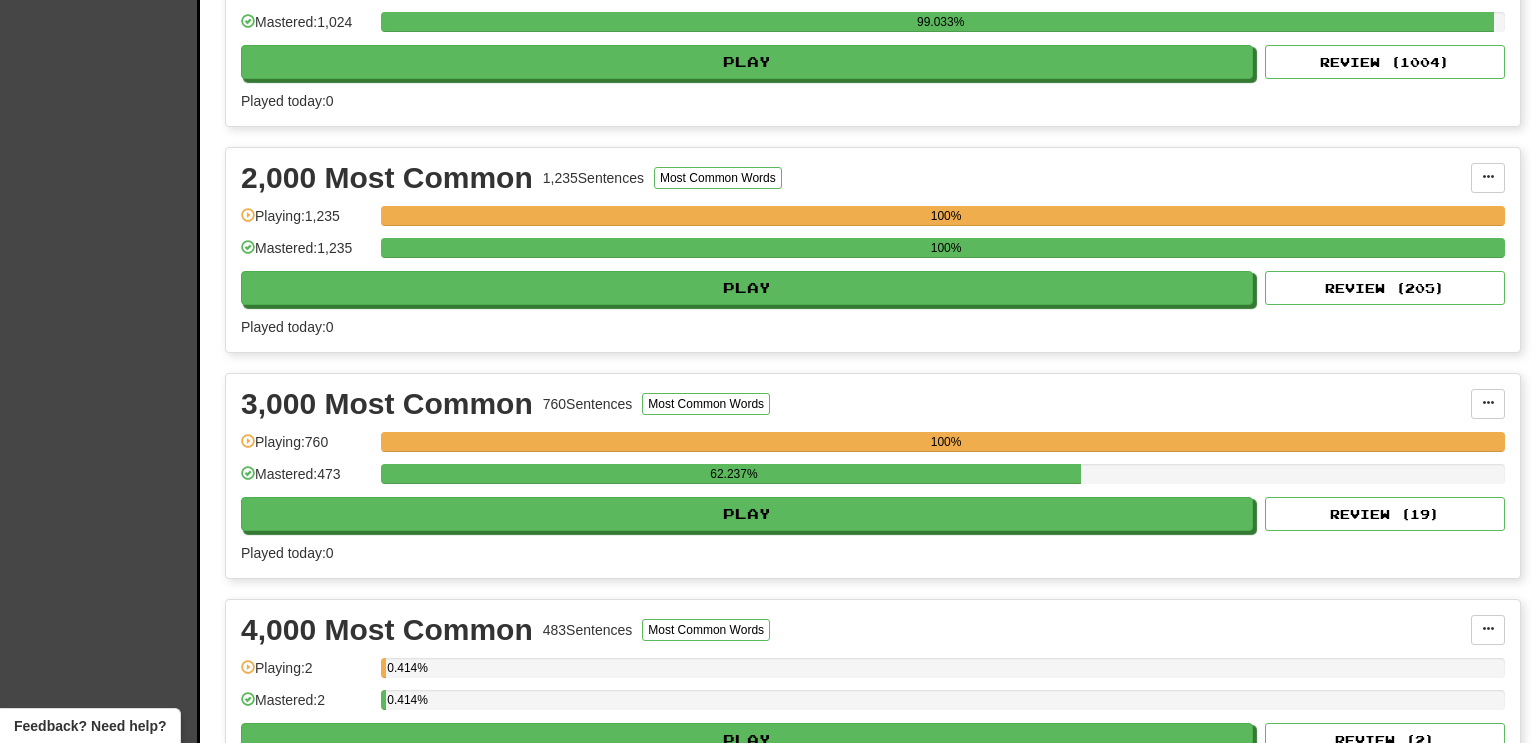 scroll, scrollTop: 584, scrollLeft: 0, axis: vertical 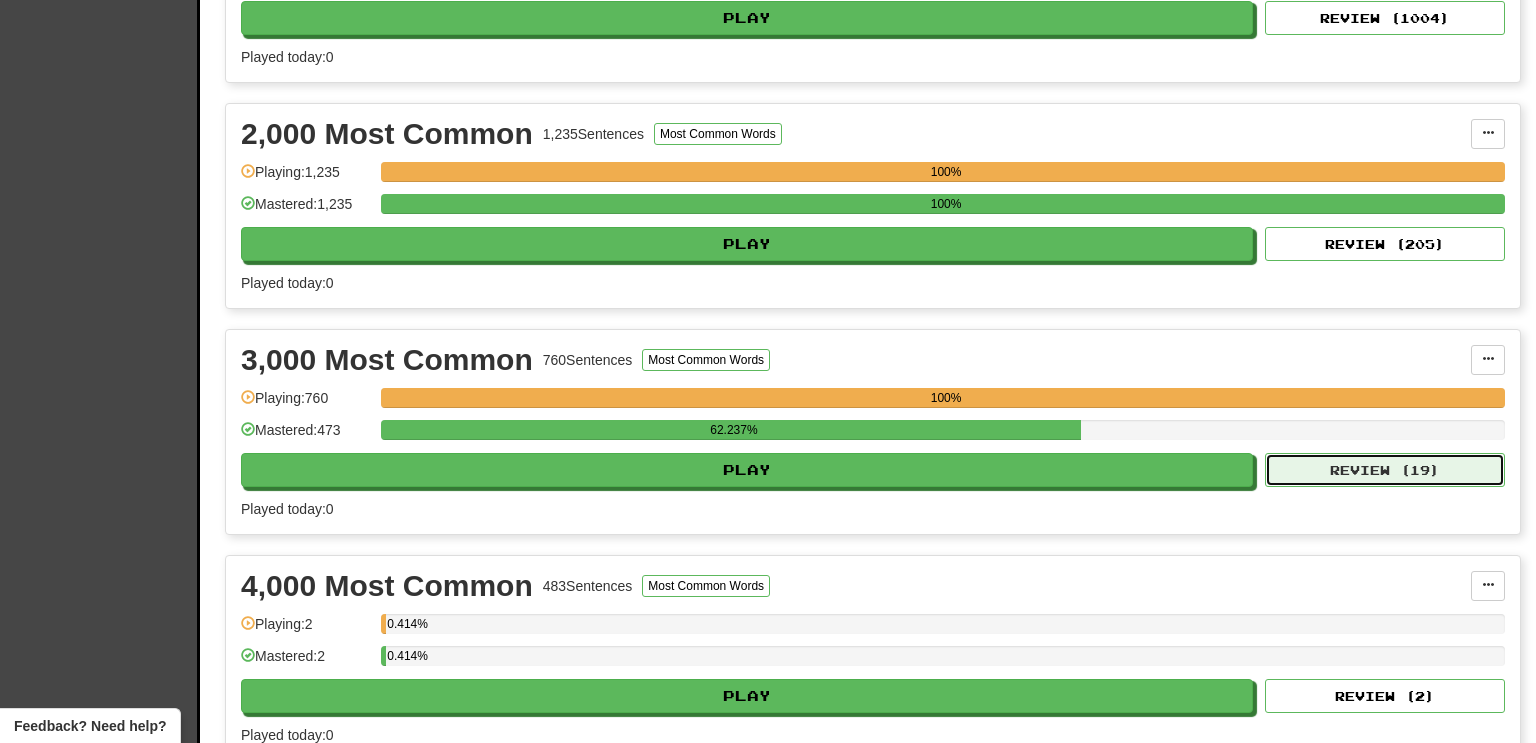 click on "Review ( 19 )" at bounding box center [1385, 470] 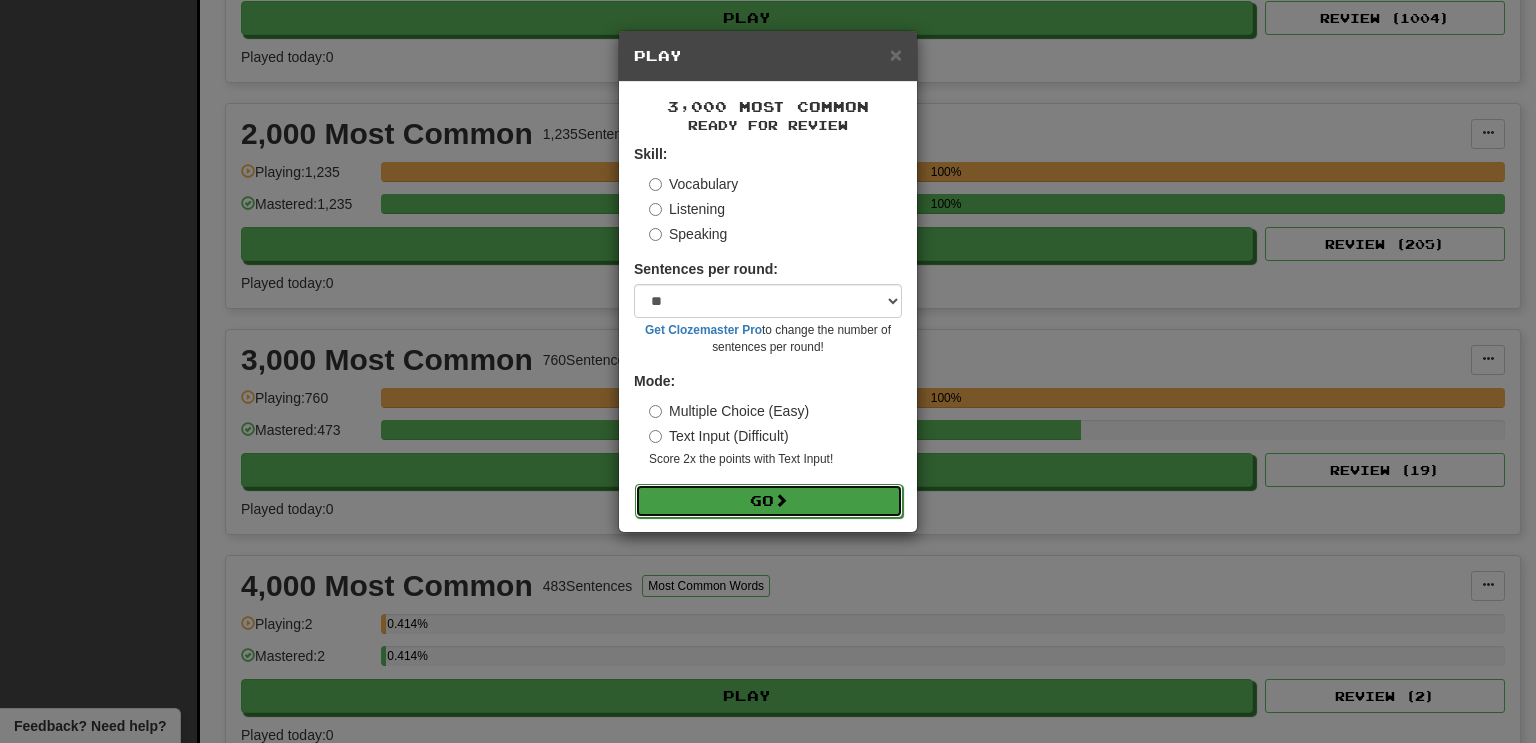 click on "Go" at bounding box center [769, 501] 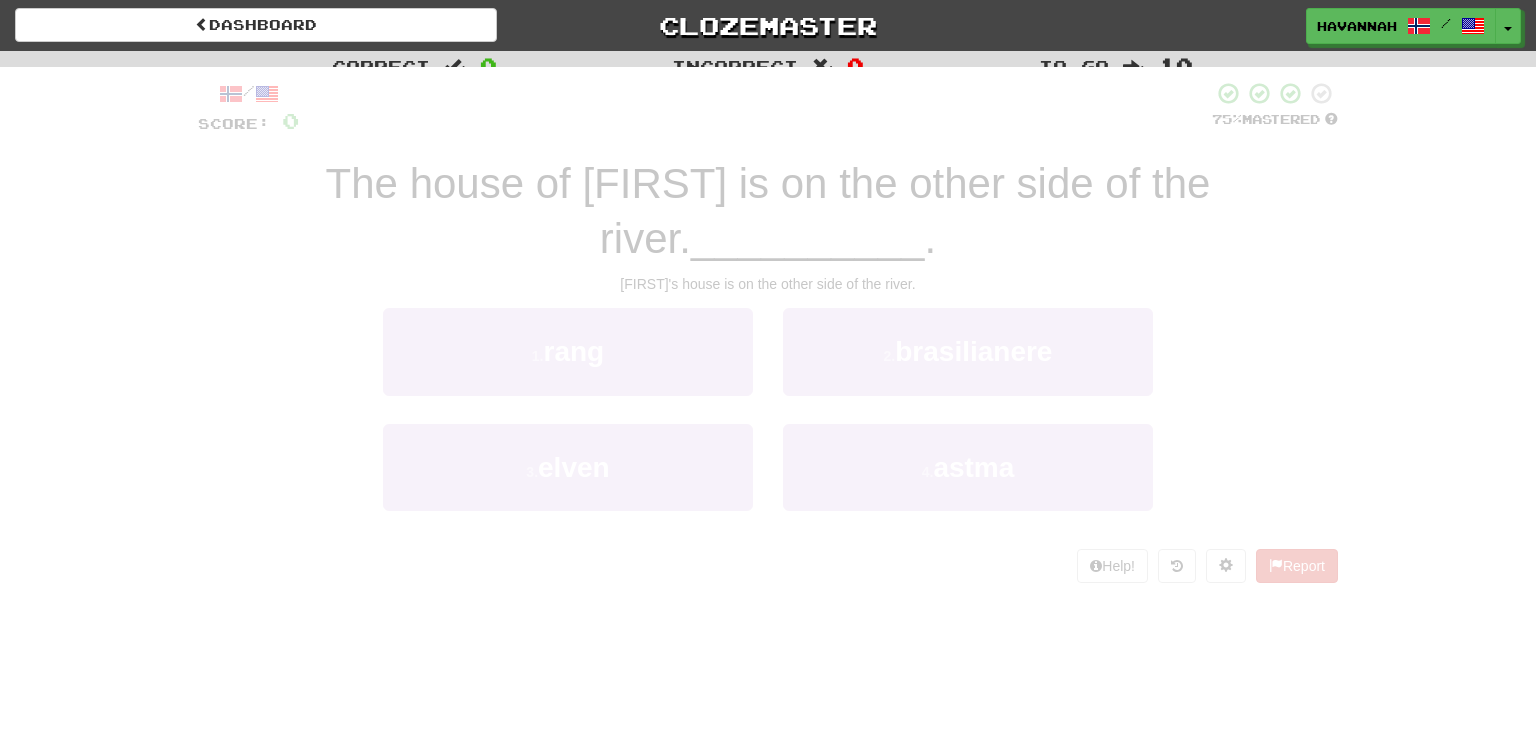 scroll, scrollTop: 0, scrollLeft: 0, axis: both 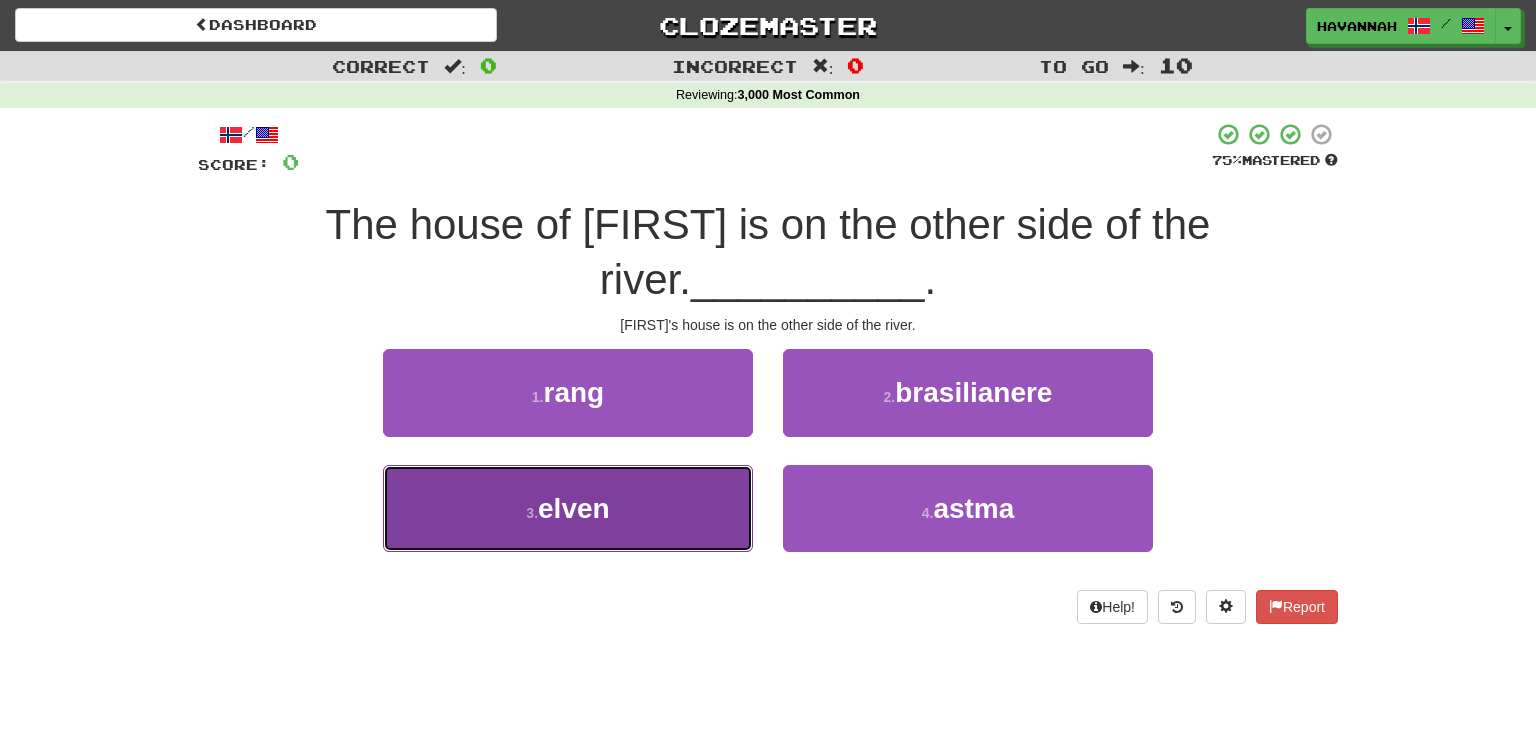 click on "3 . elven" at bounding box center [568, 508] 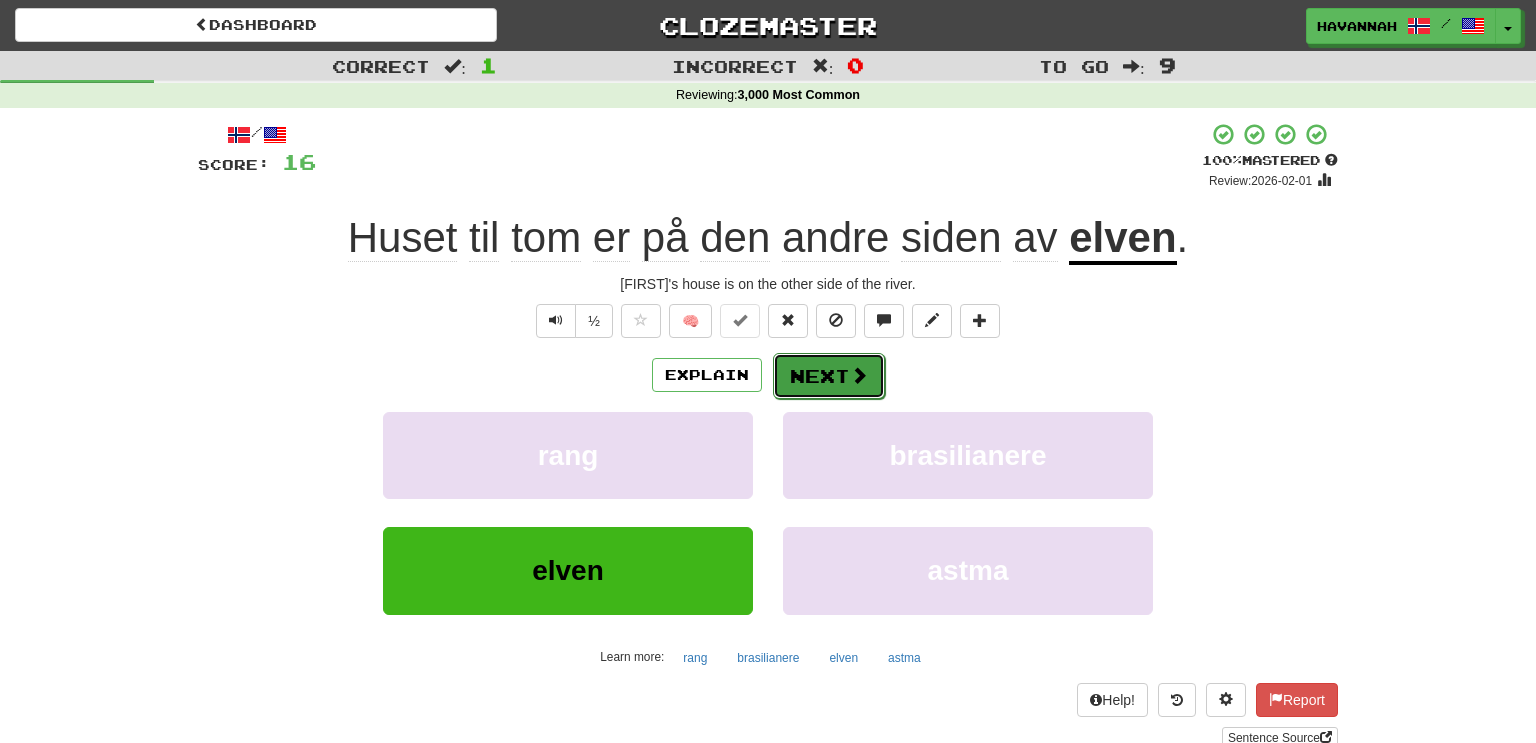 click on "Next" at bounding box center [829, 376] 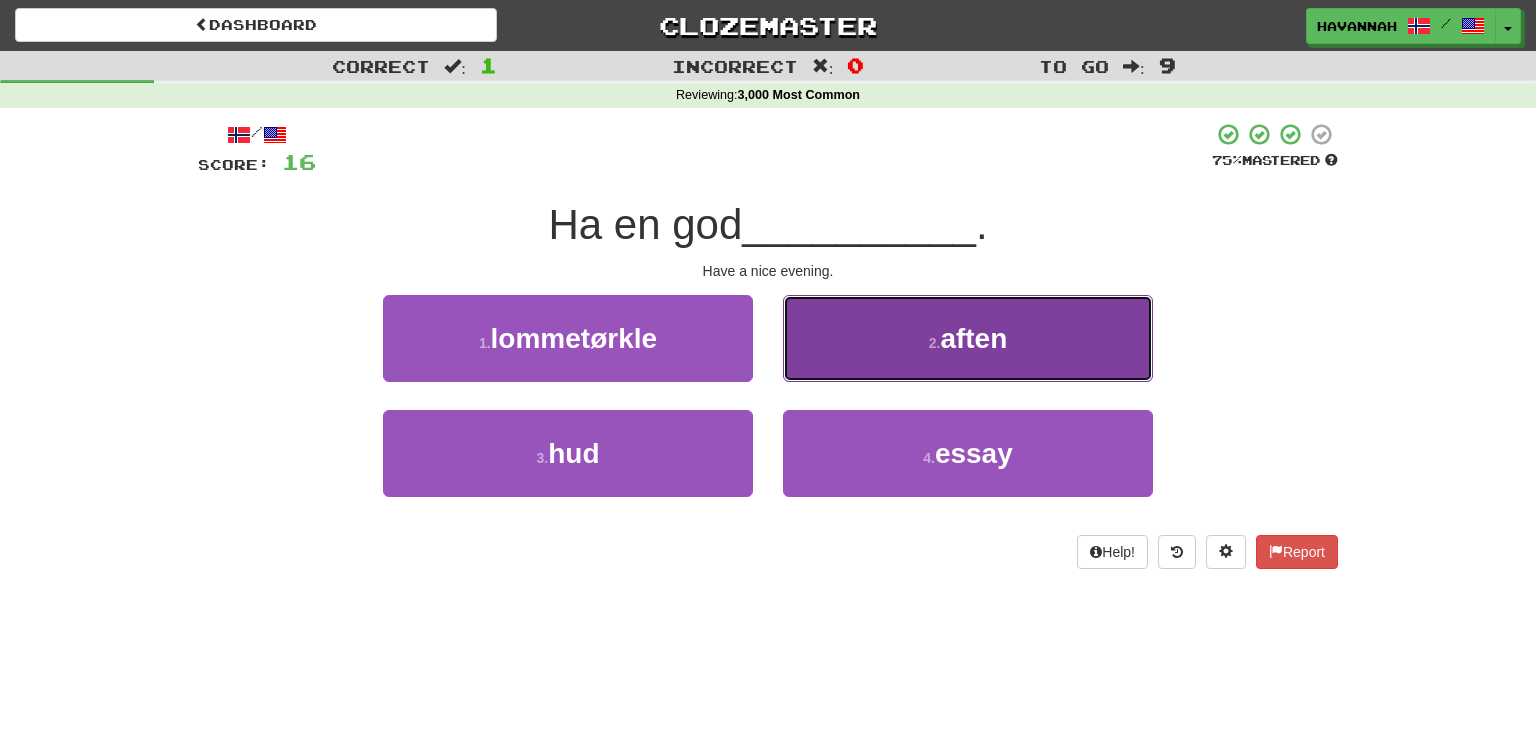 click on "2 . aften" at bounding box center [968, 338] 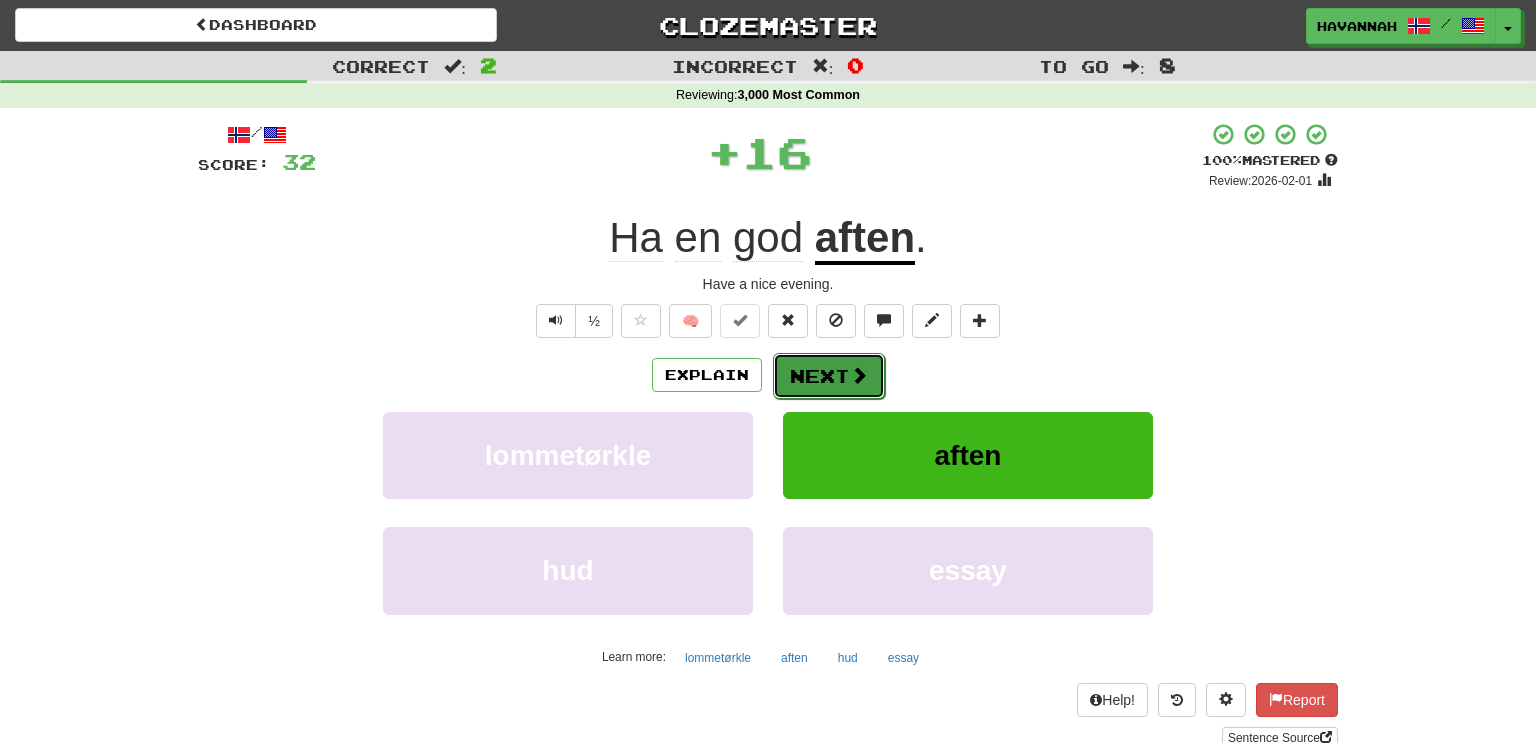 click on "Next" at bounding box center (829, 376) 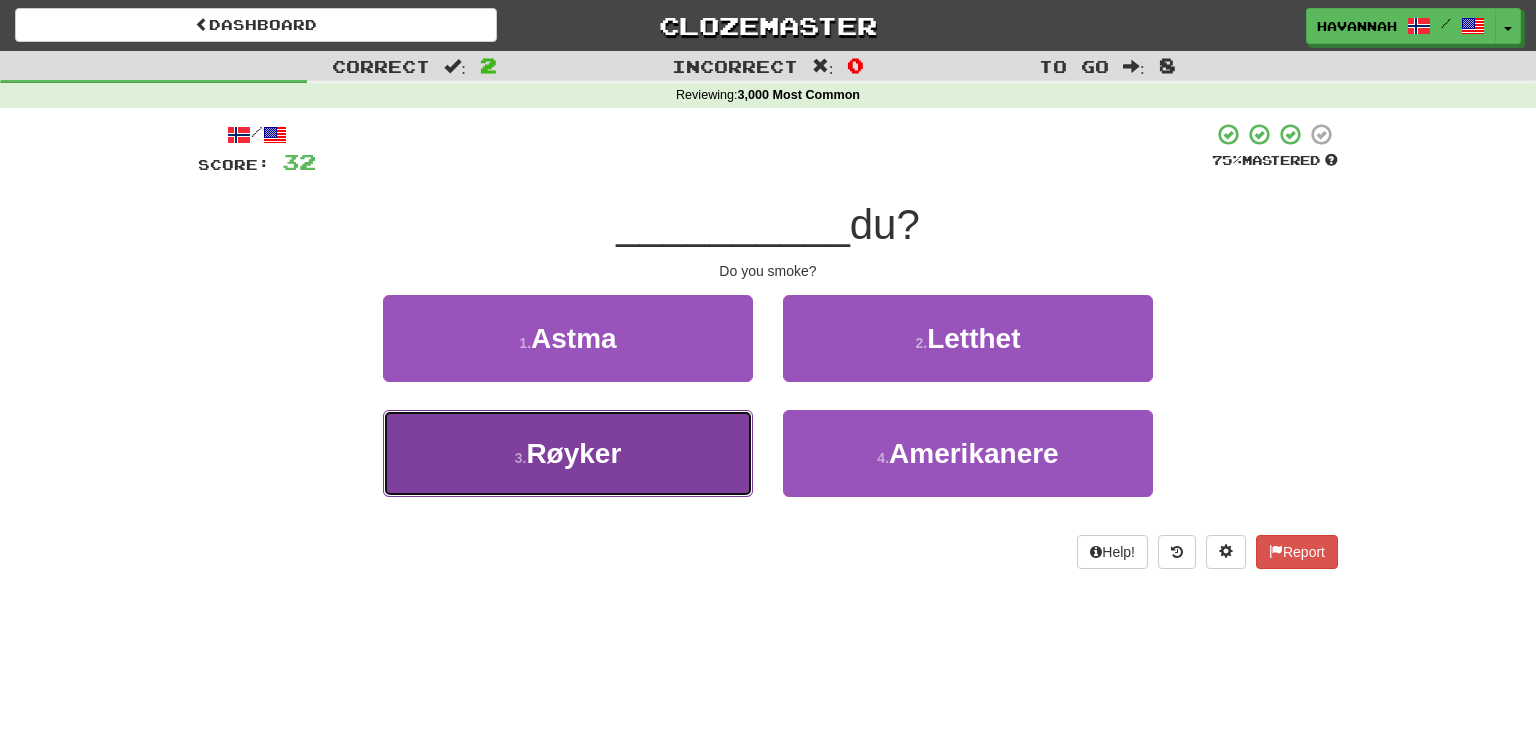 click on "3 . Røyker" at bounding box center [568, 453] 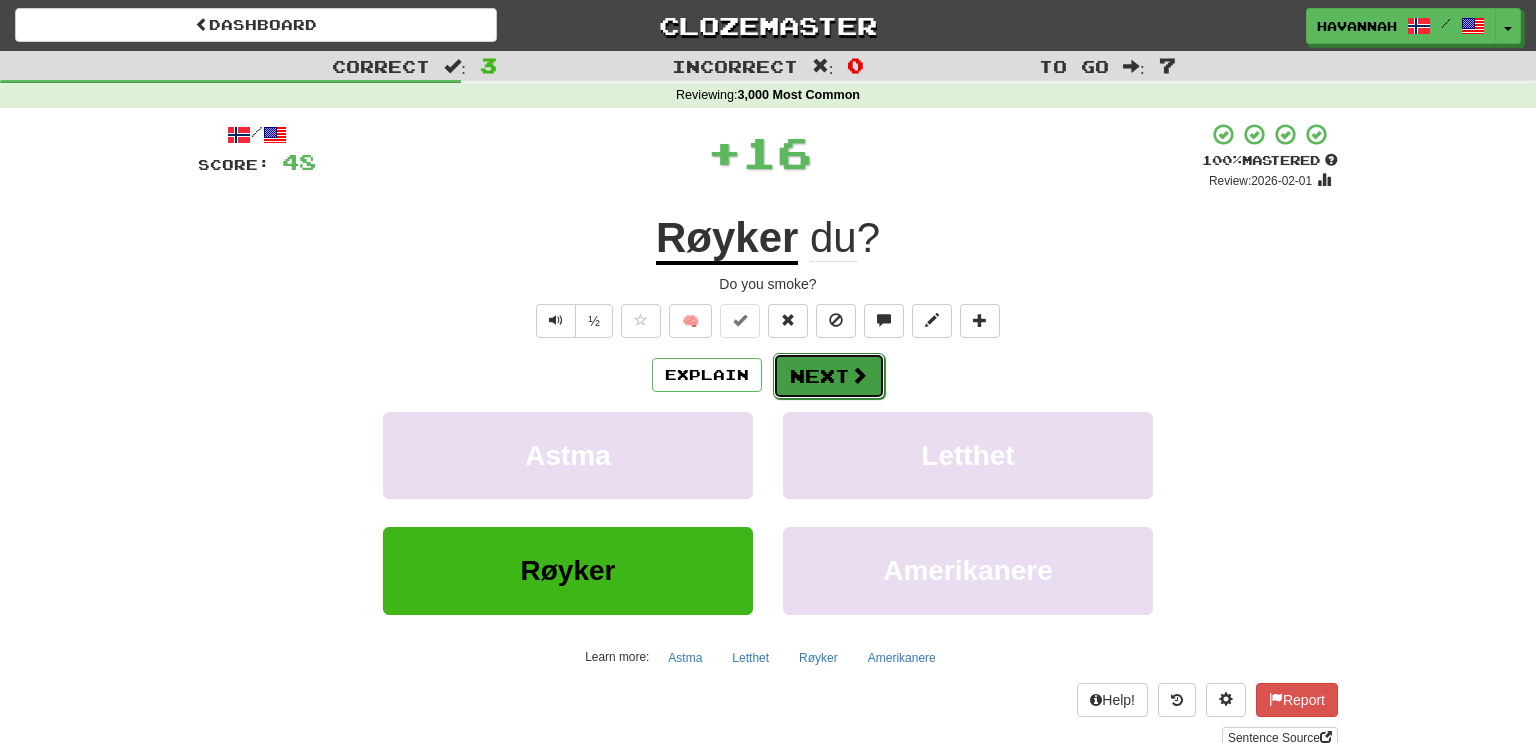 click on "Next" at bounding box center (829, 376) 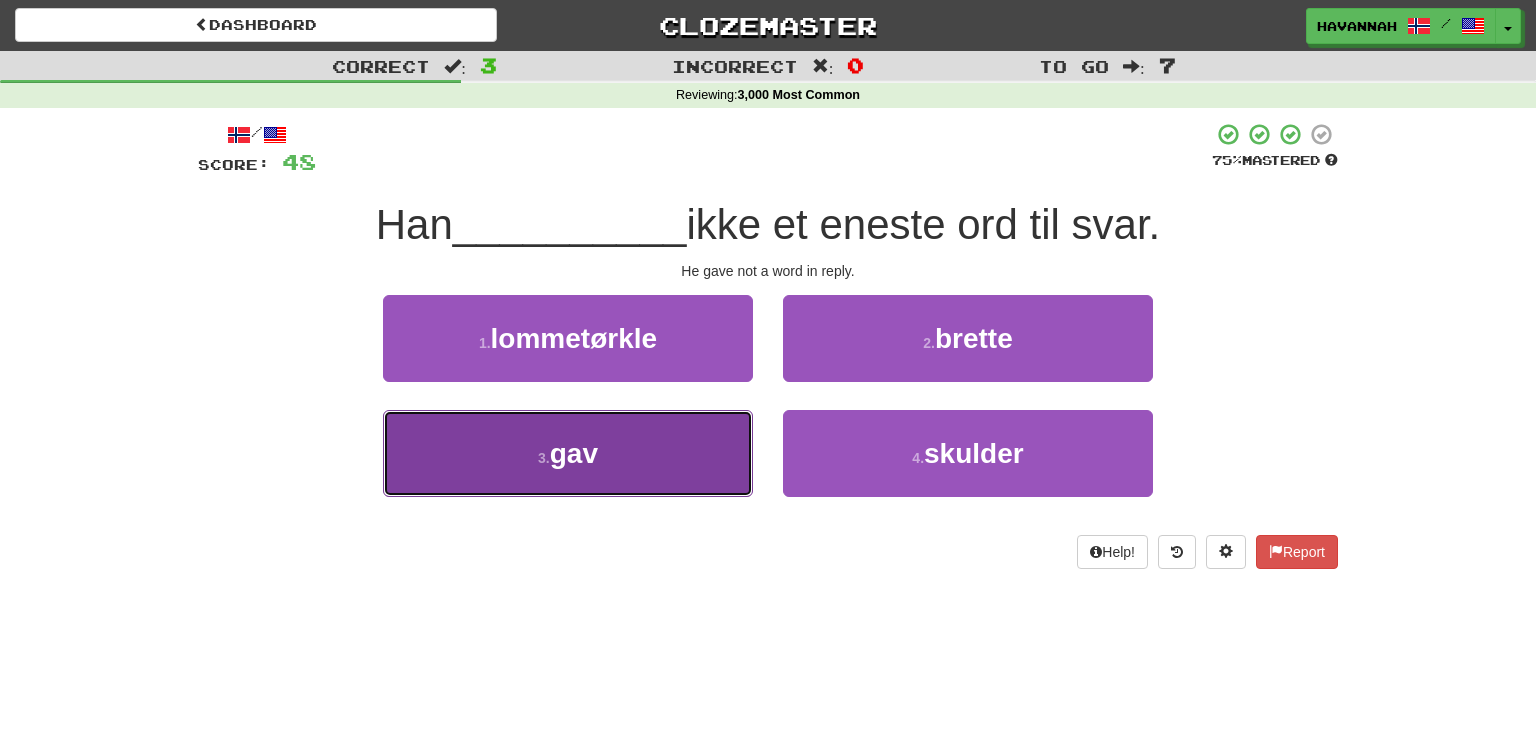 click on "3 . gav" at bounding box center [568, 453] 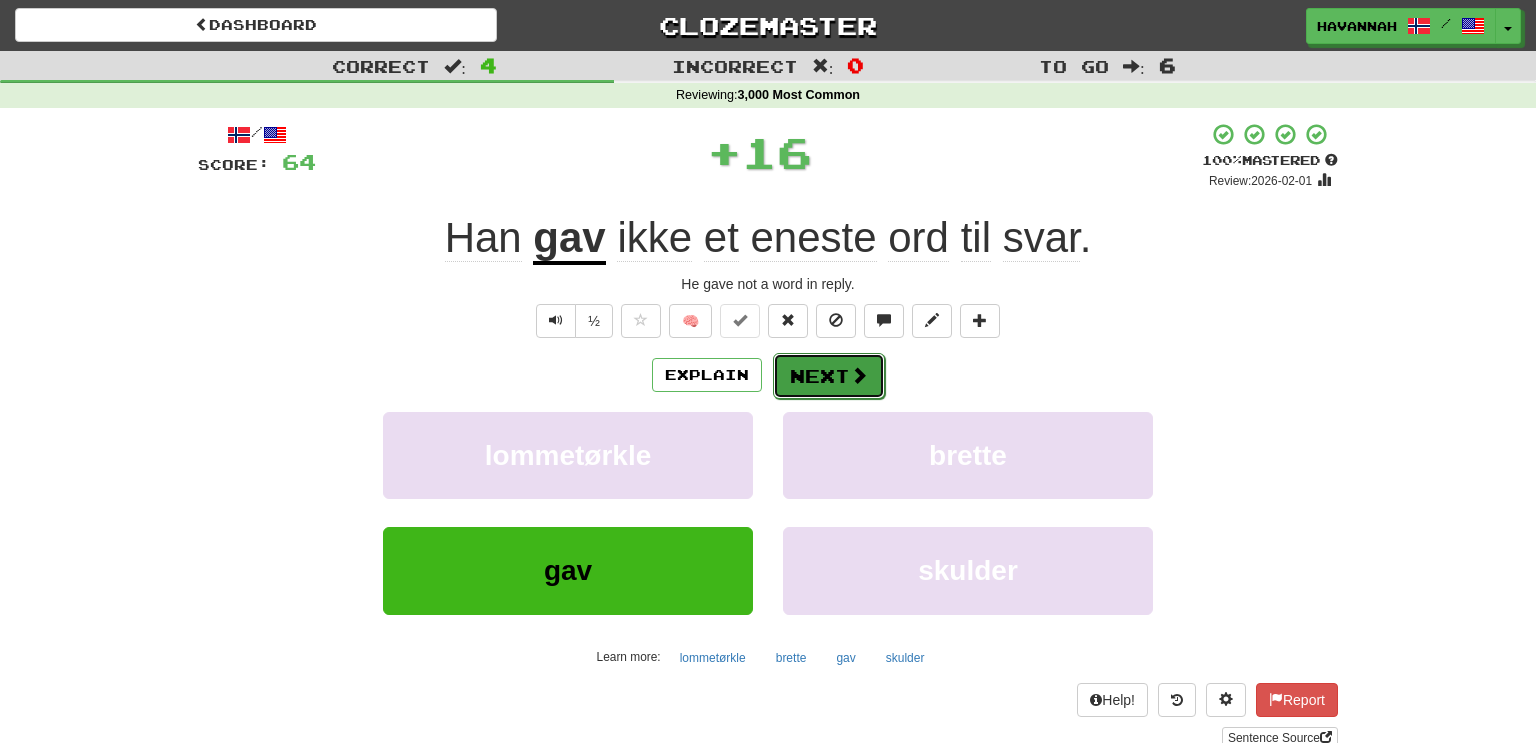 click on "Next" at bounding box center [829, 376] 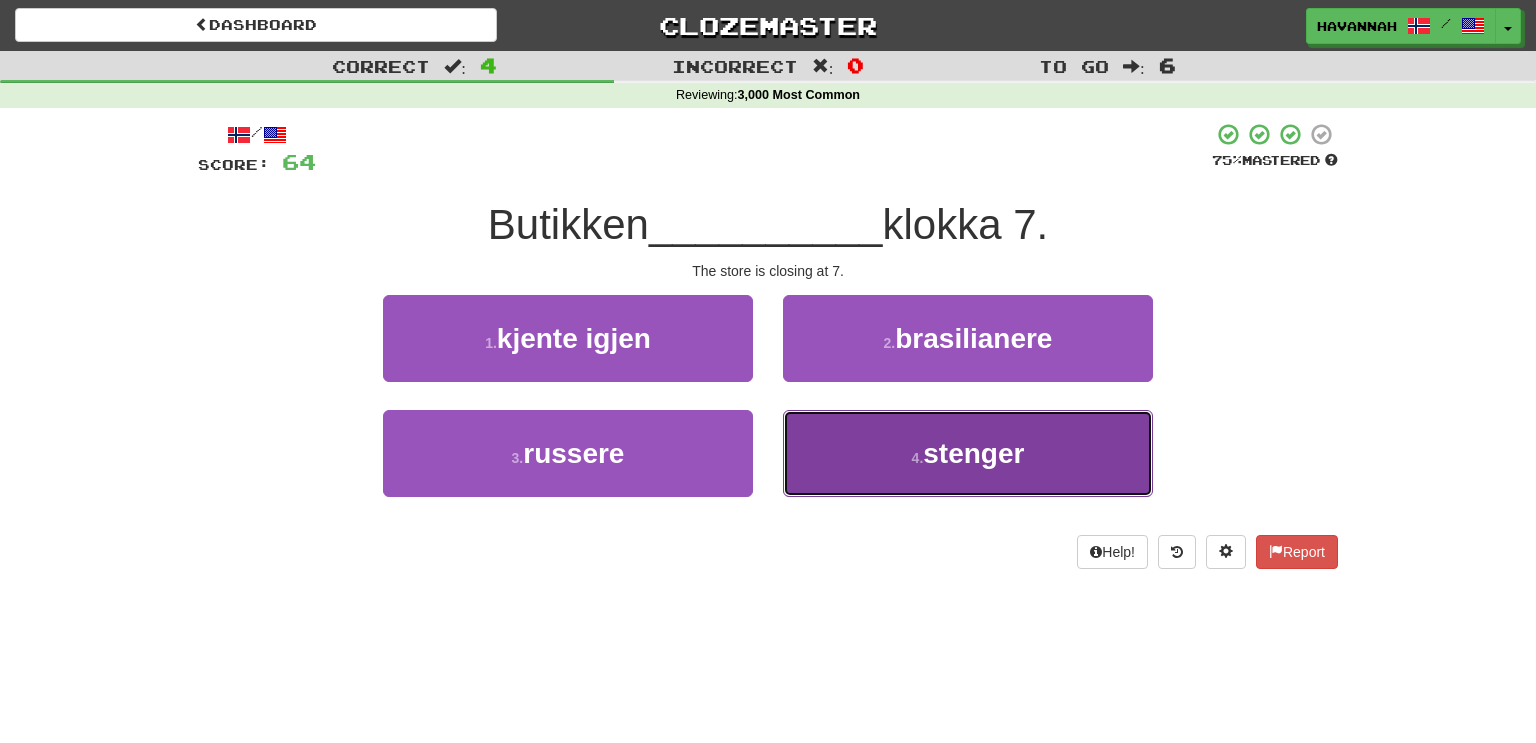 click on "4 .  stenger" at bounding box center (968, 453) 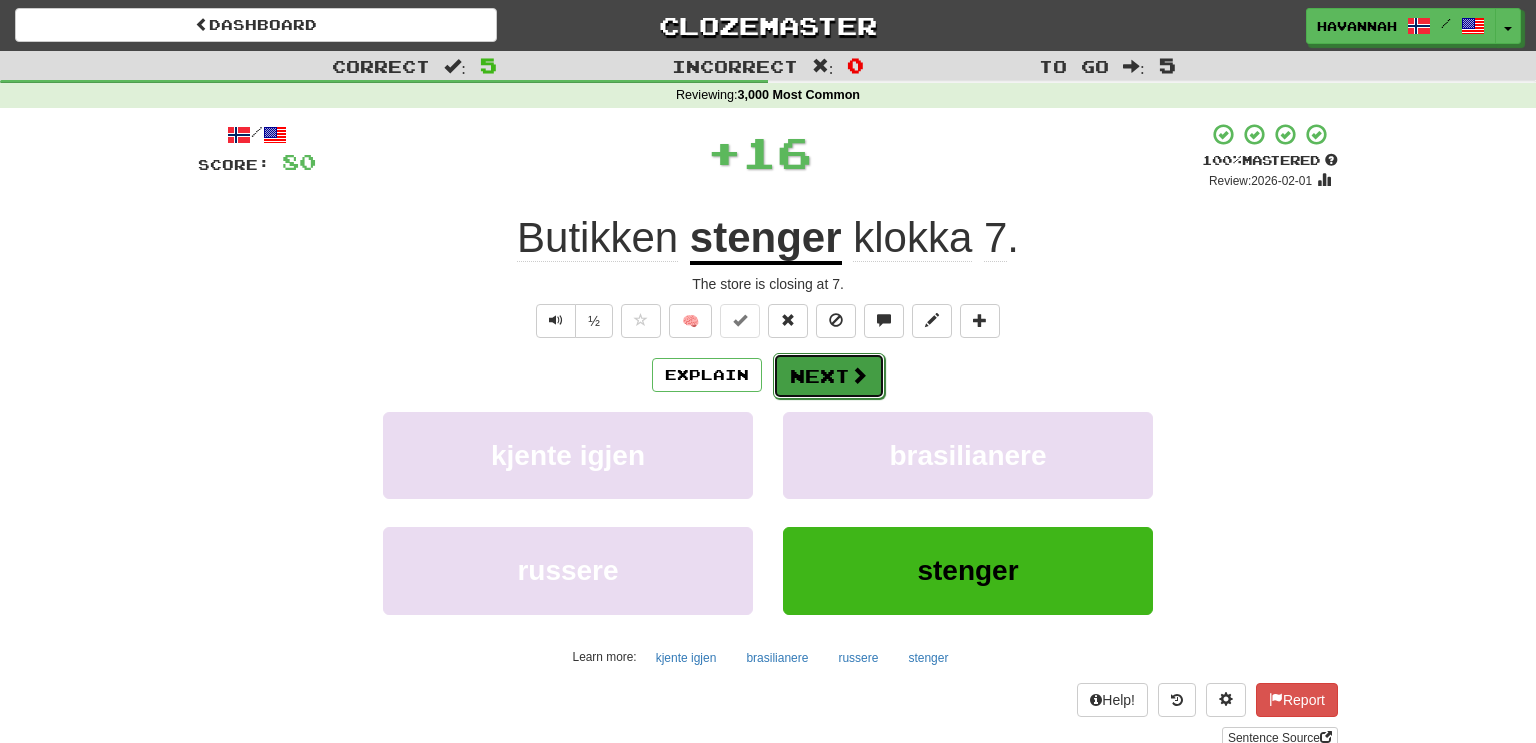 click at bounding box center [859, 375] 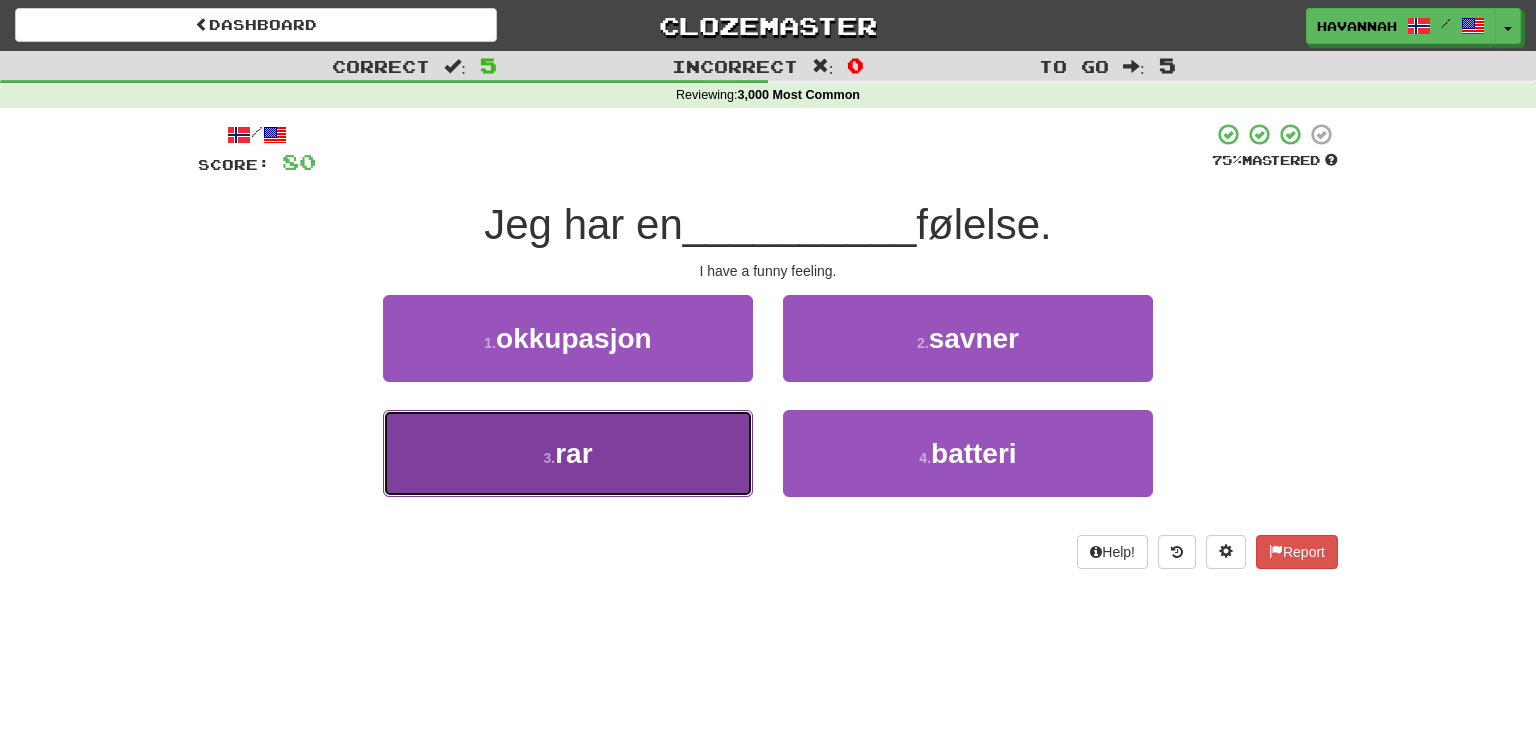 click on "3 . rar" at bounding box center (568, 453) 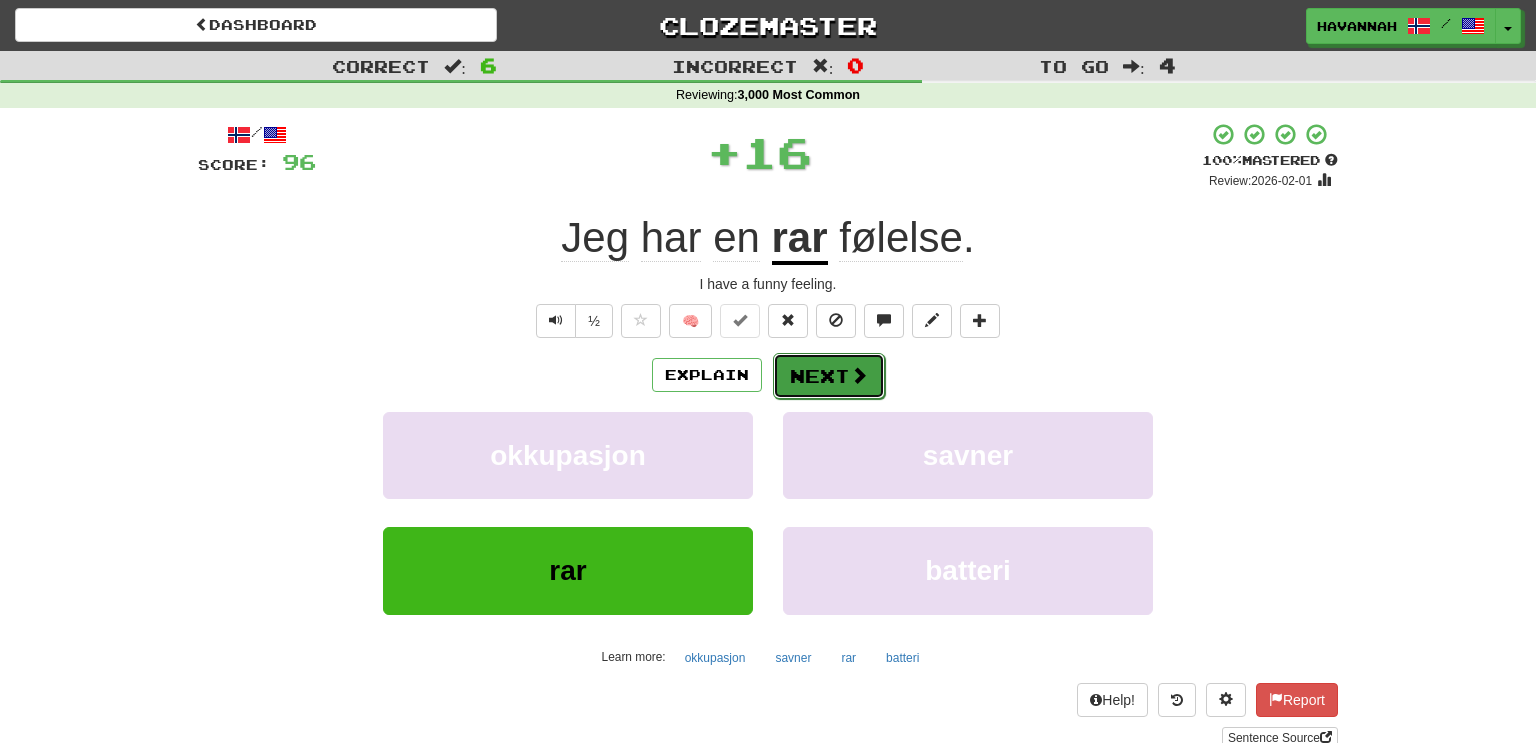 click on "Next" at bounding box center (829, 376) 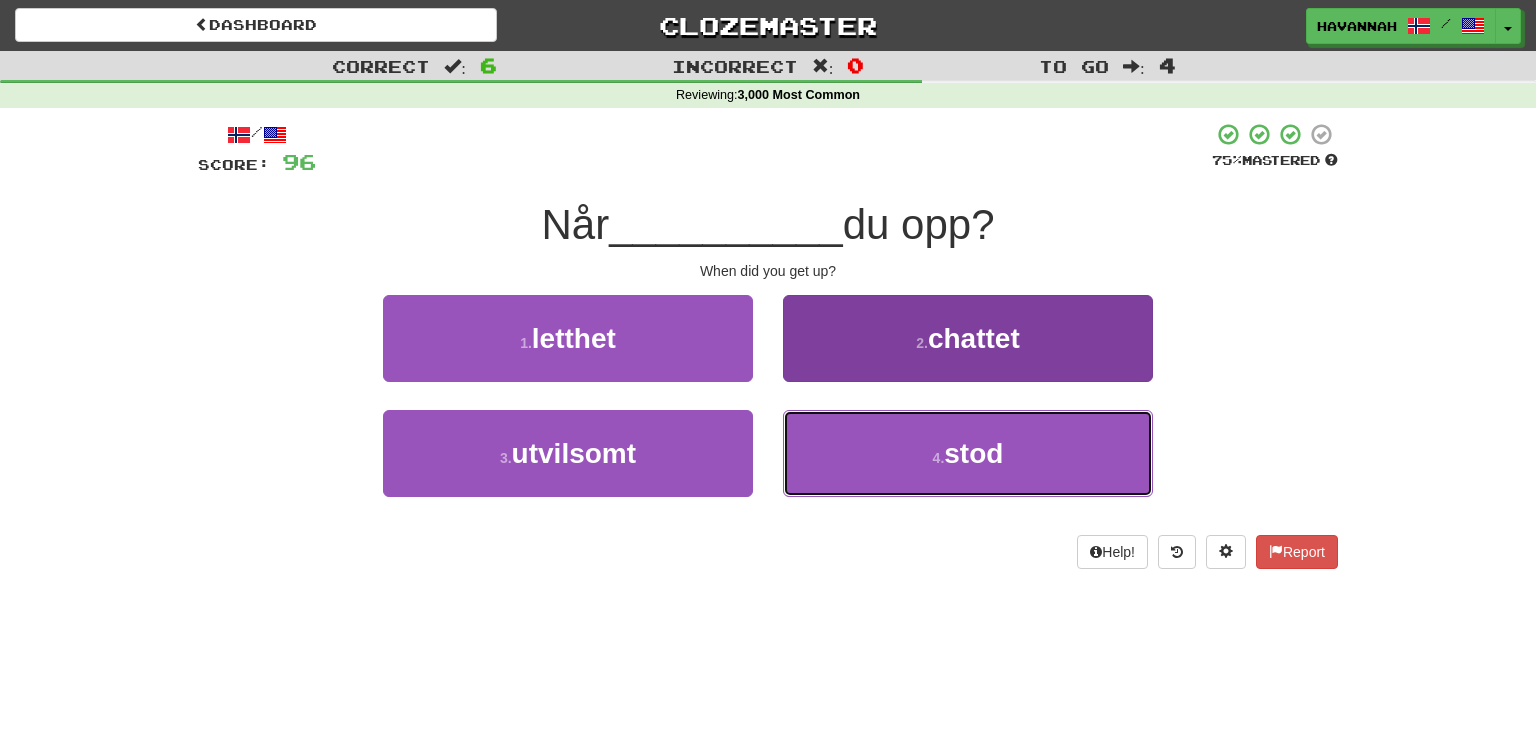 click on "4 .  stod" at bounding box center [968, 453] 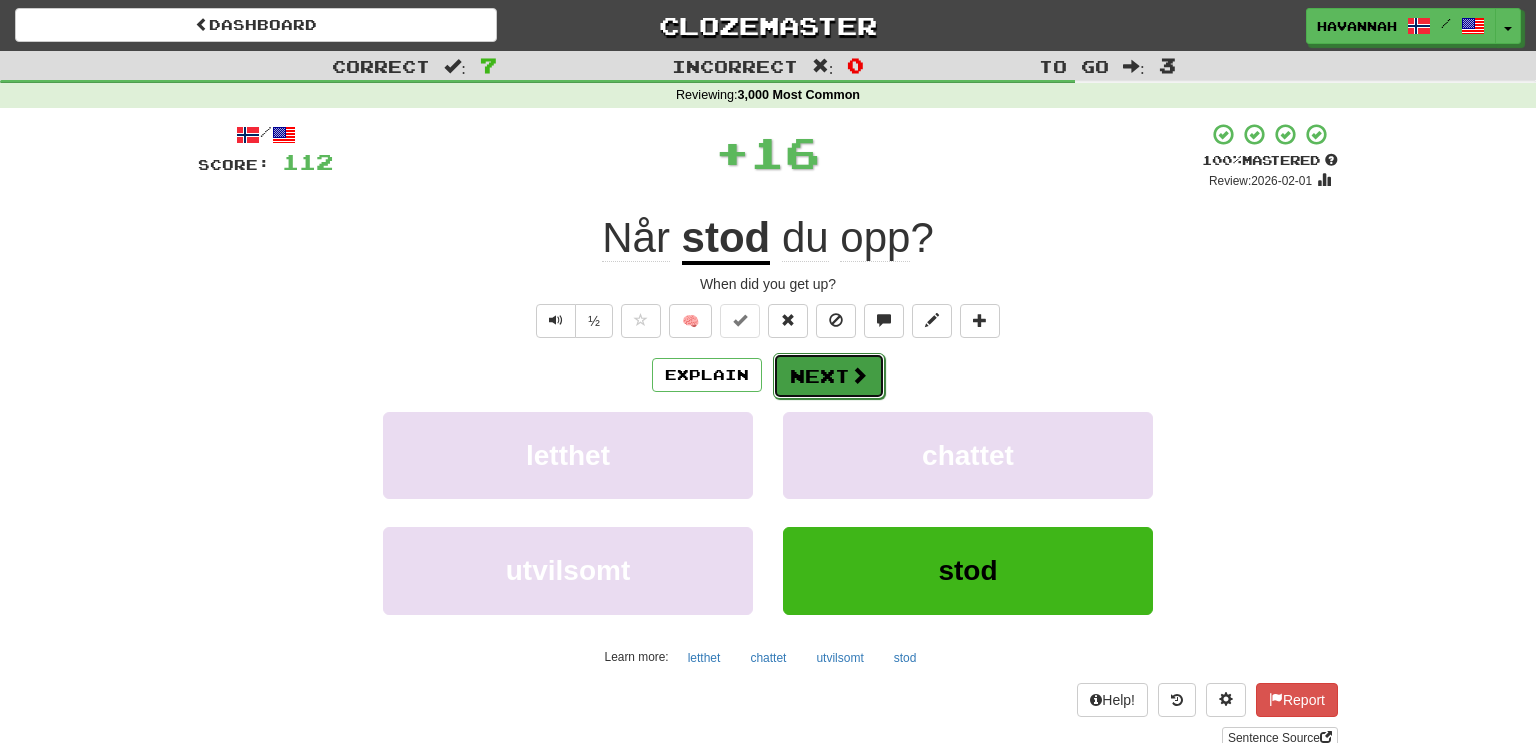 click on "Next" at bounding box center [829, 376] 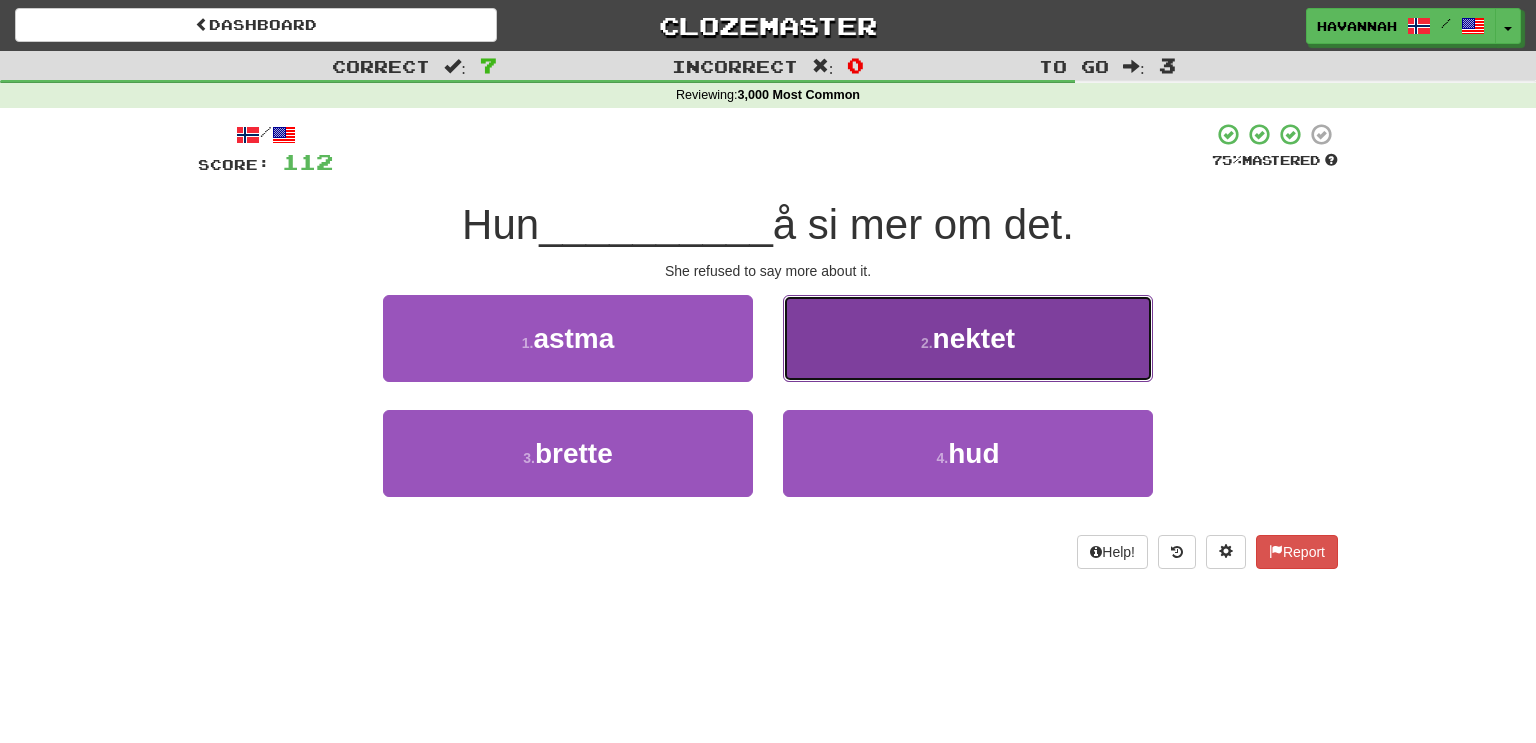 click on "2 . nektet" at bounding box center [968, 338] 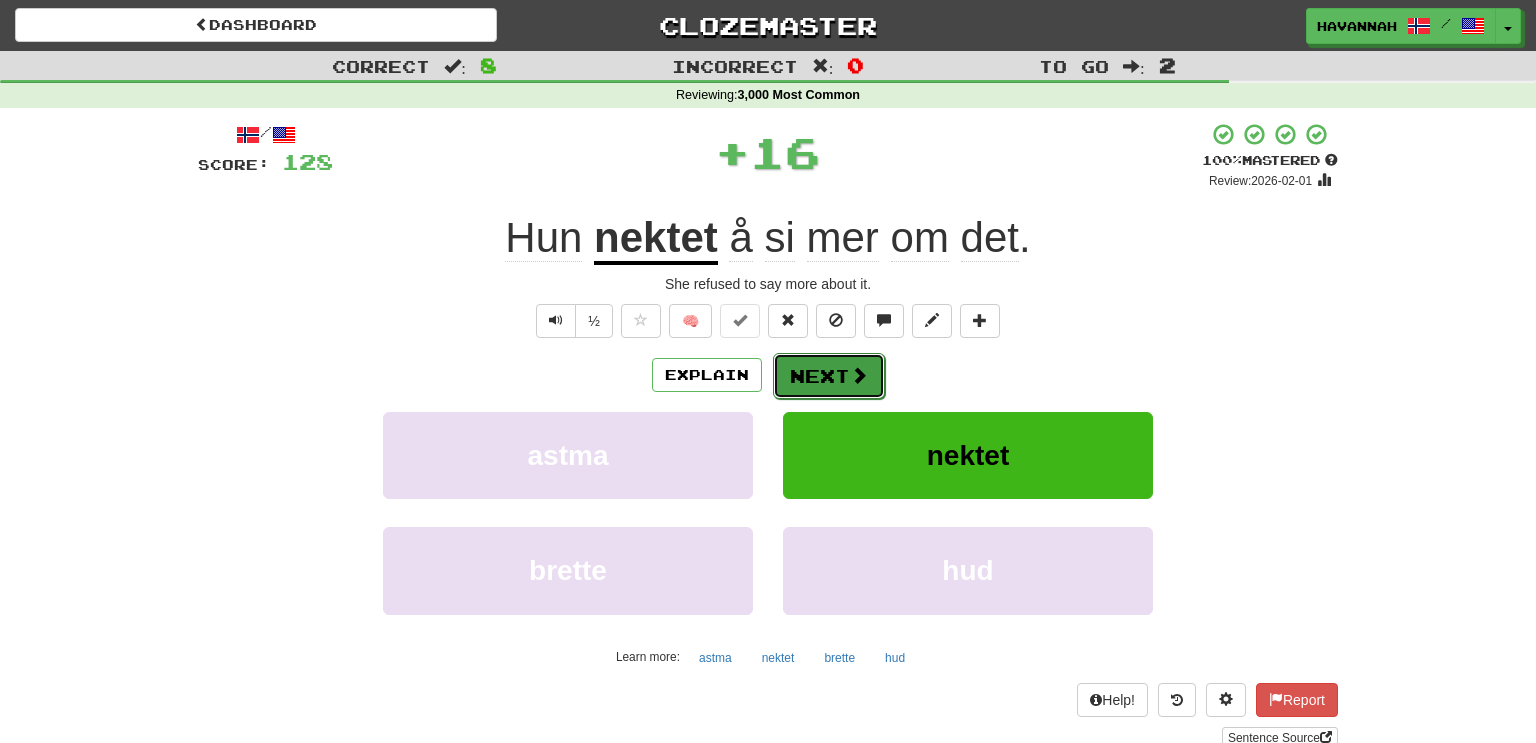 click on "Next" at bounding box center (829, 376) 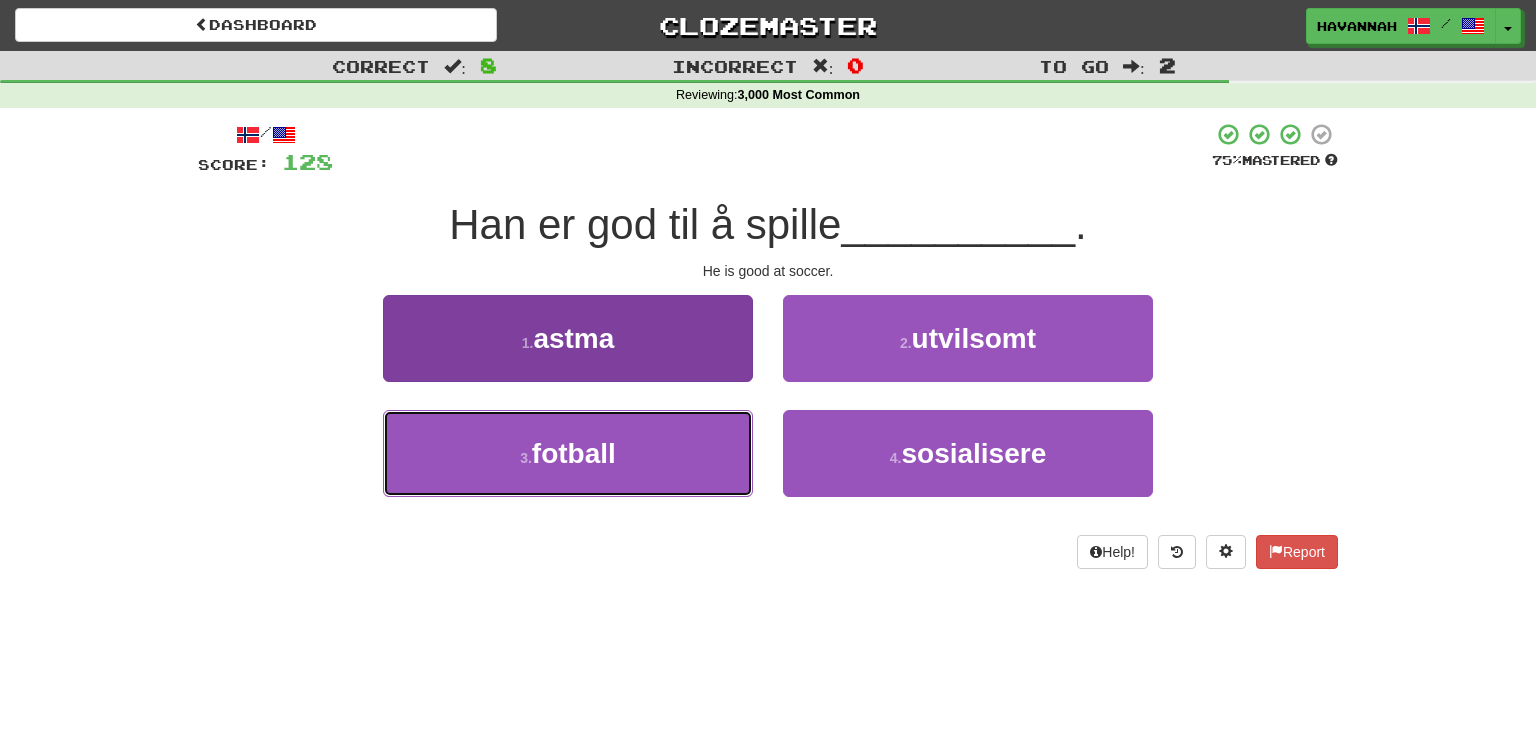 click on "3 . fotball" at bounding box center [568, 453] 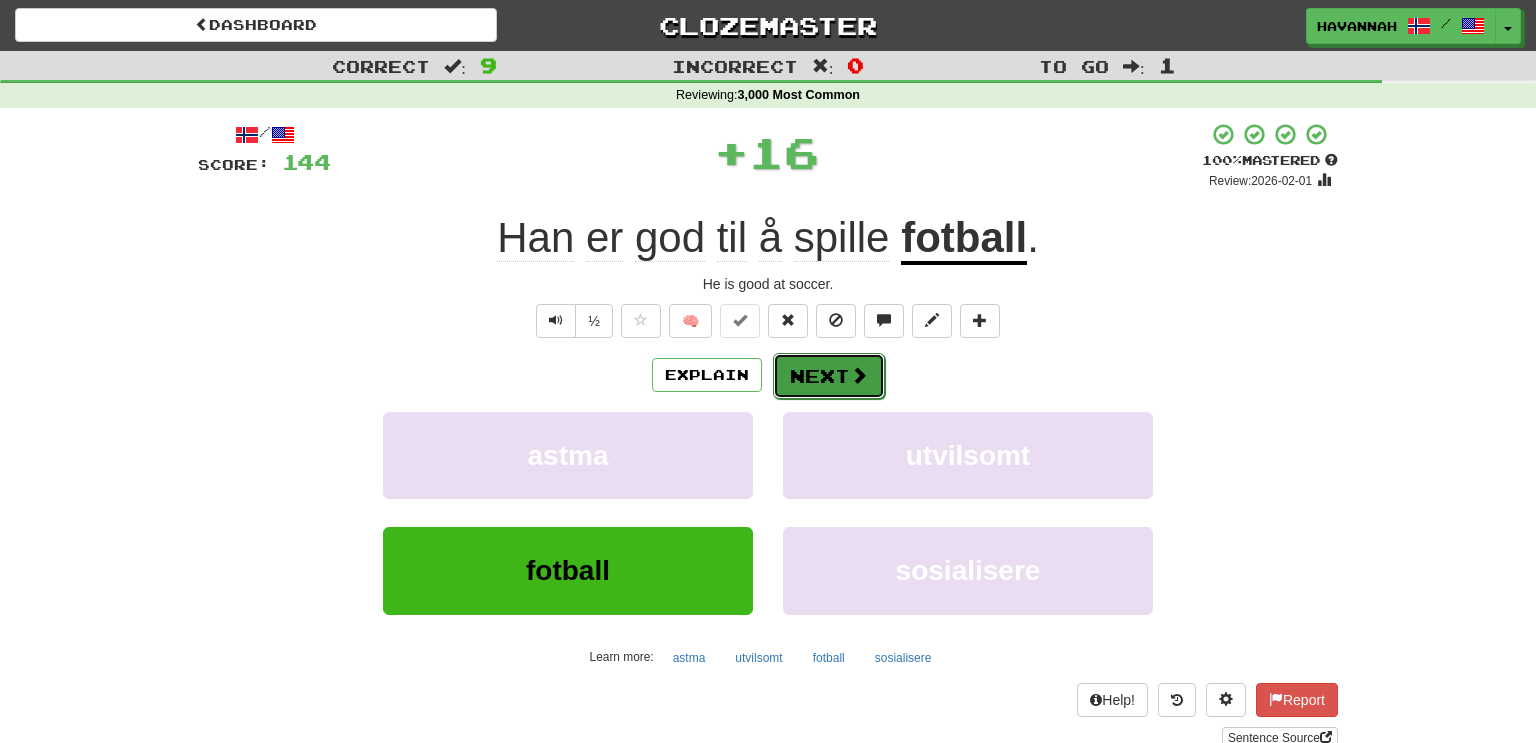 click on "Next" at bounding box center [829, 376] 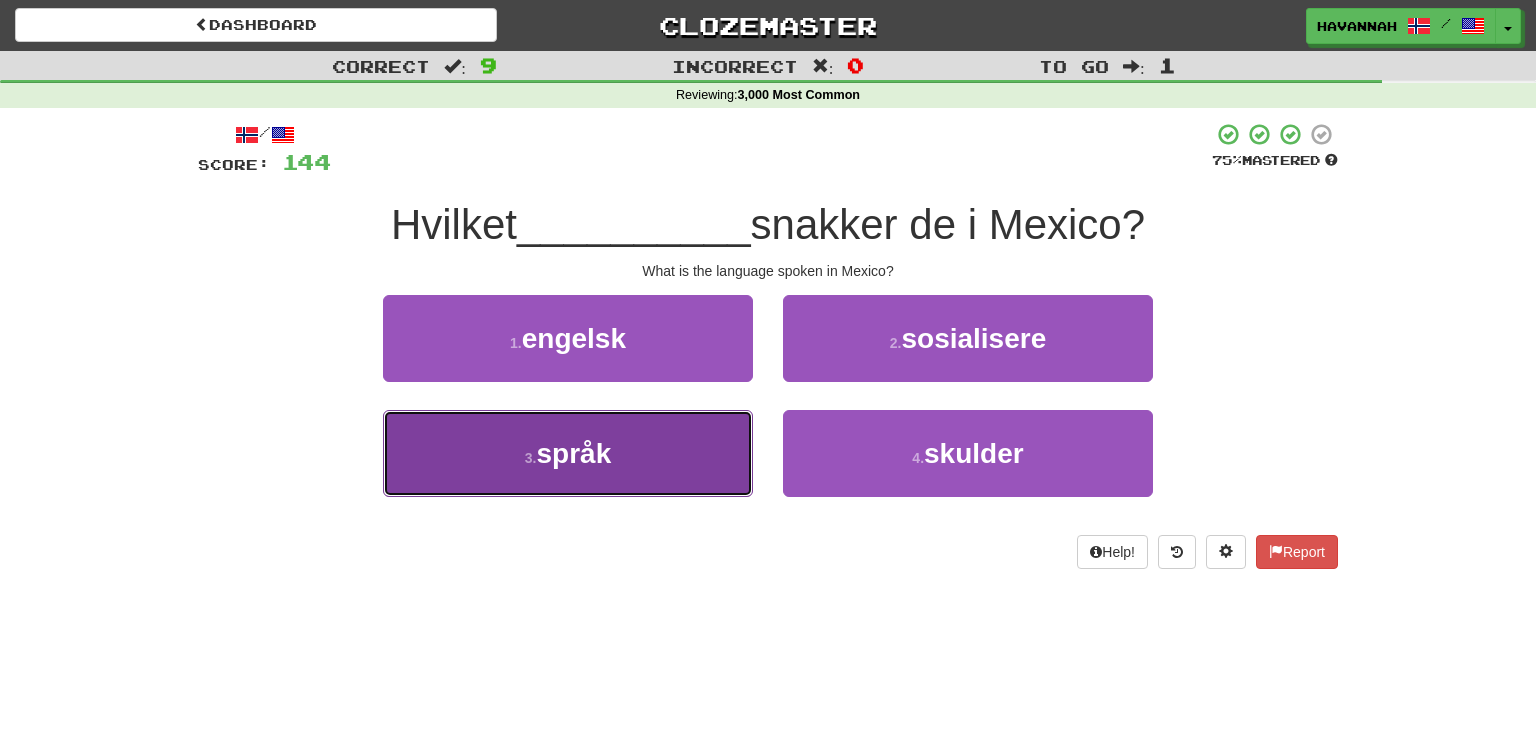 click on "3 .  språk" at bounding box center (568, 453) 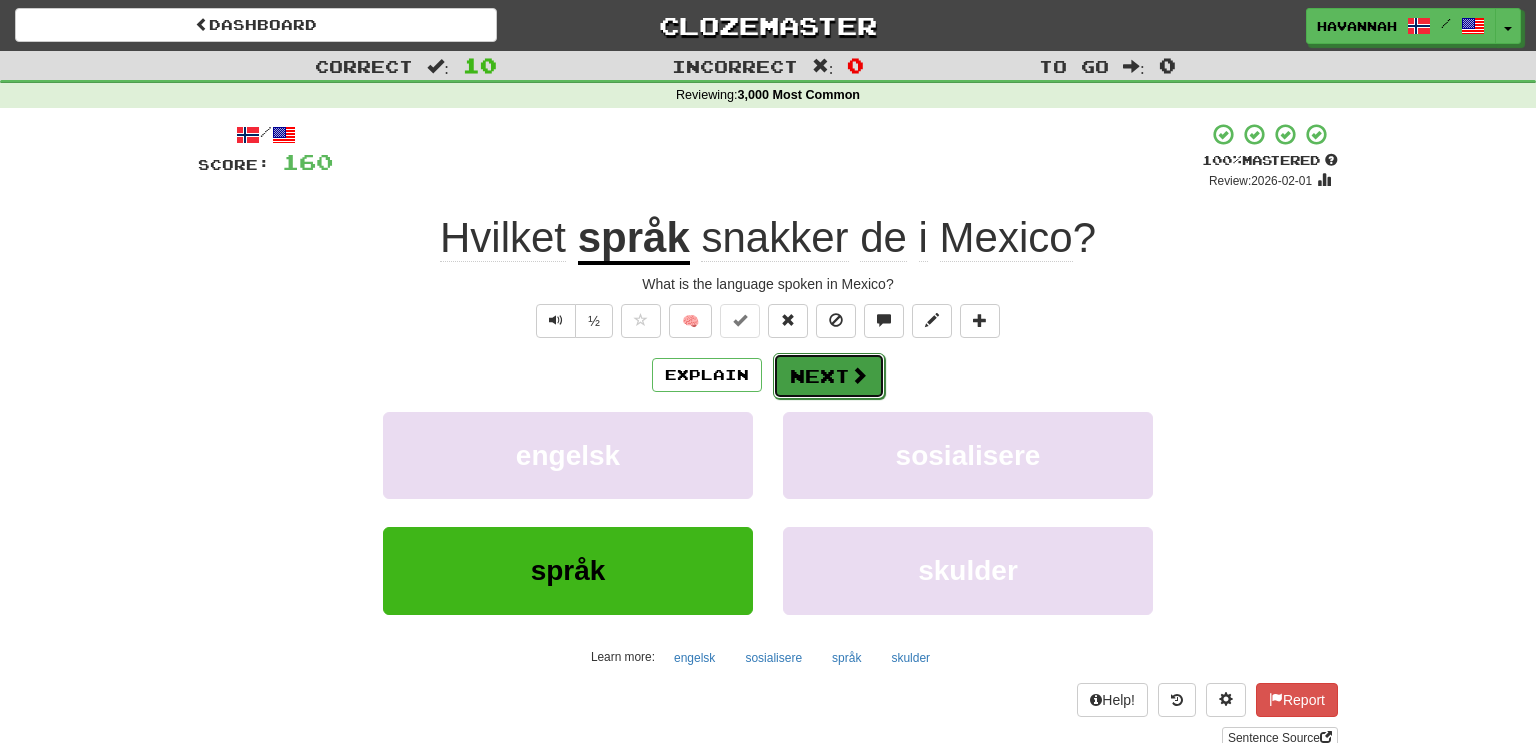 click at bounding box center (859, 375) 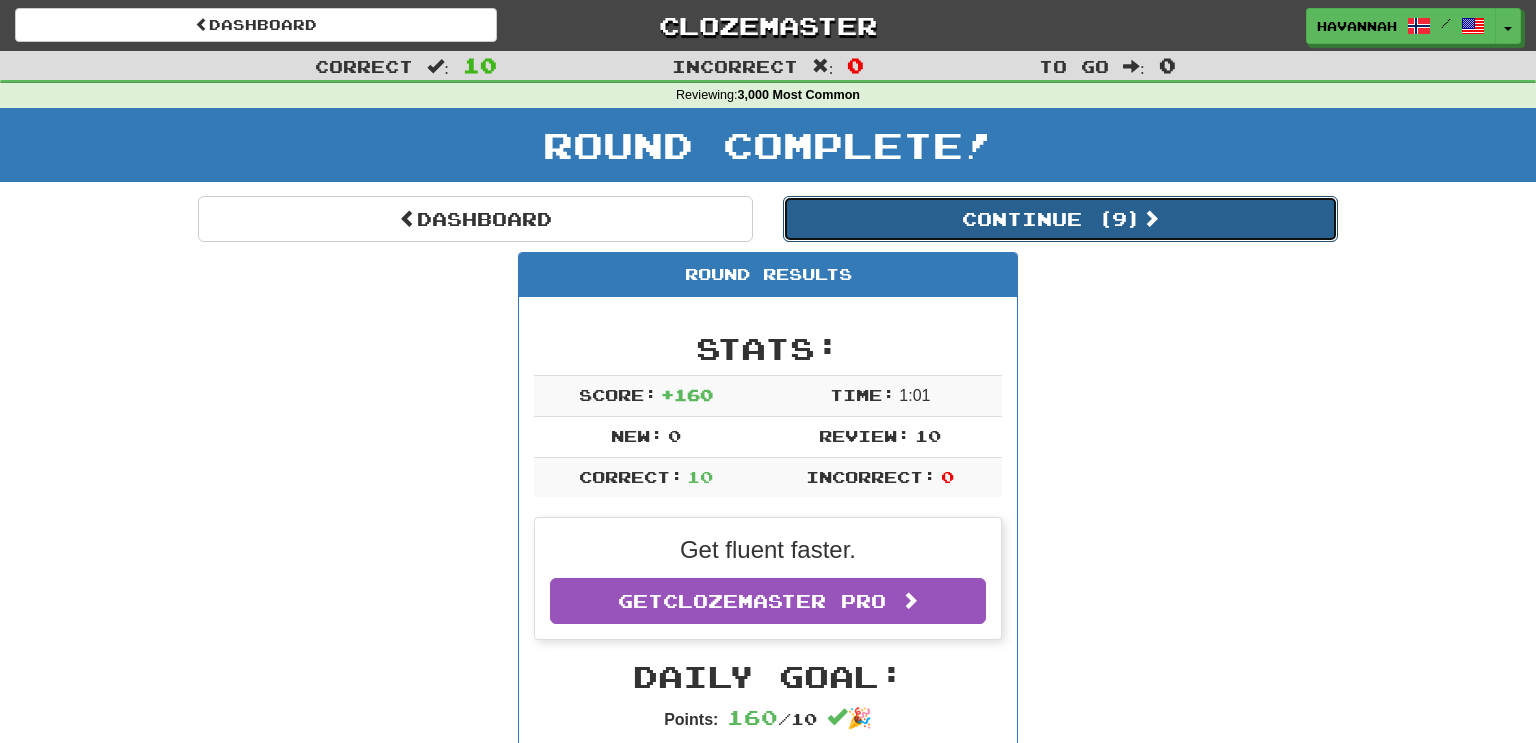 click on "Continue ( 9 )" at bounding box center (1060, 219) 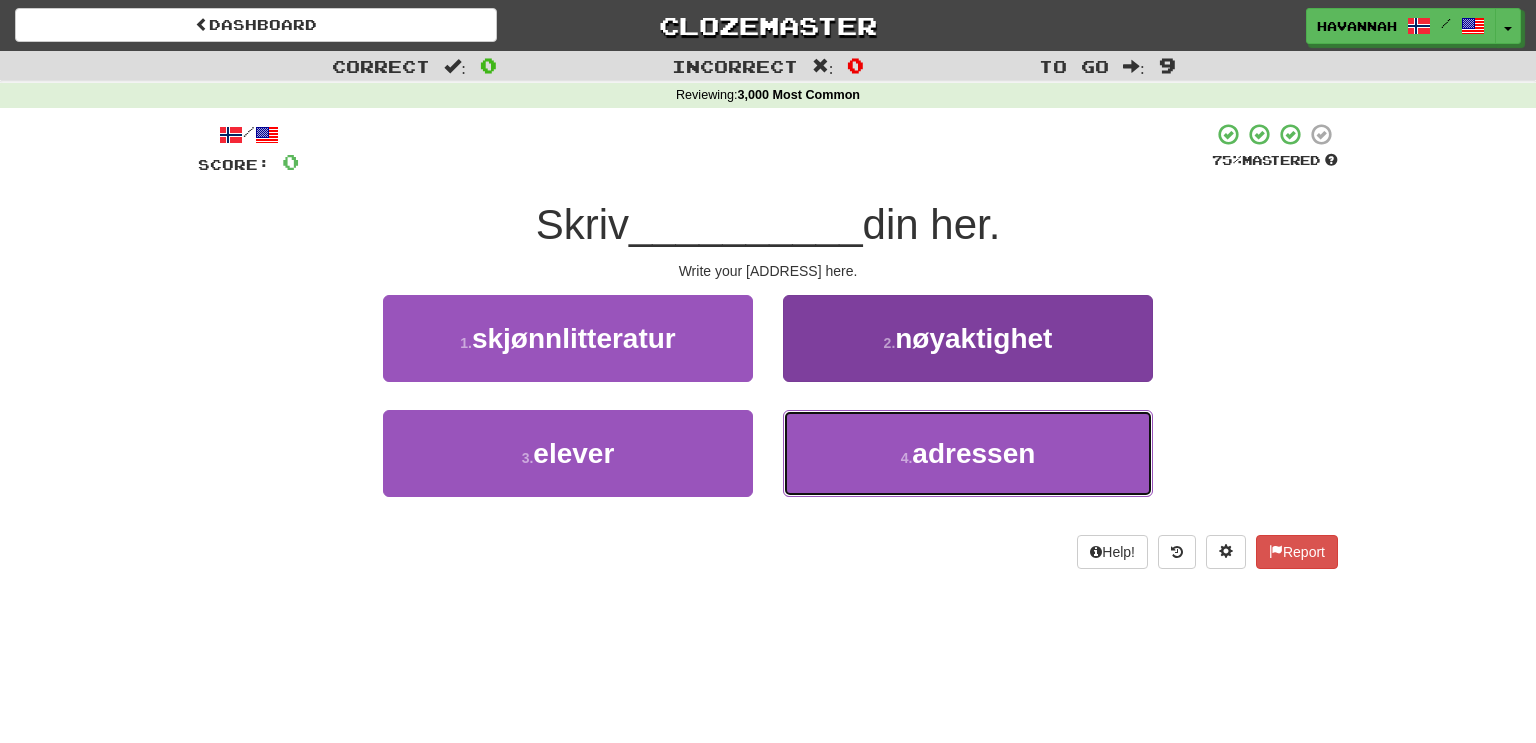 drag, startPoint x: 911, startPoint y: 461, endPoint x: 900, endPoint y: 451, distance: 14.866069 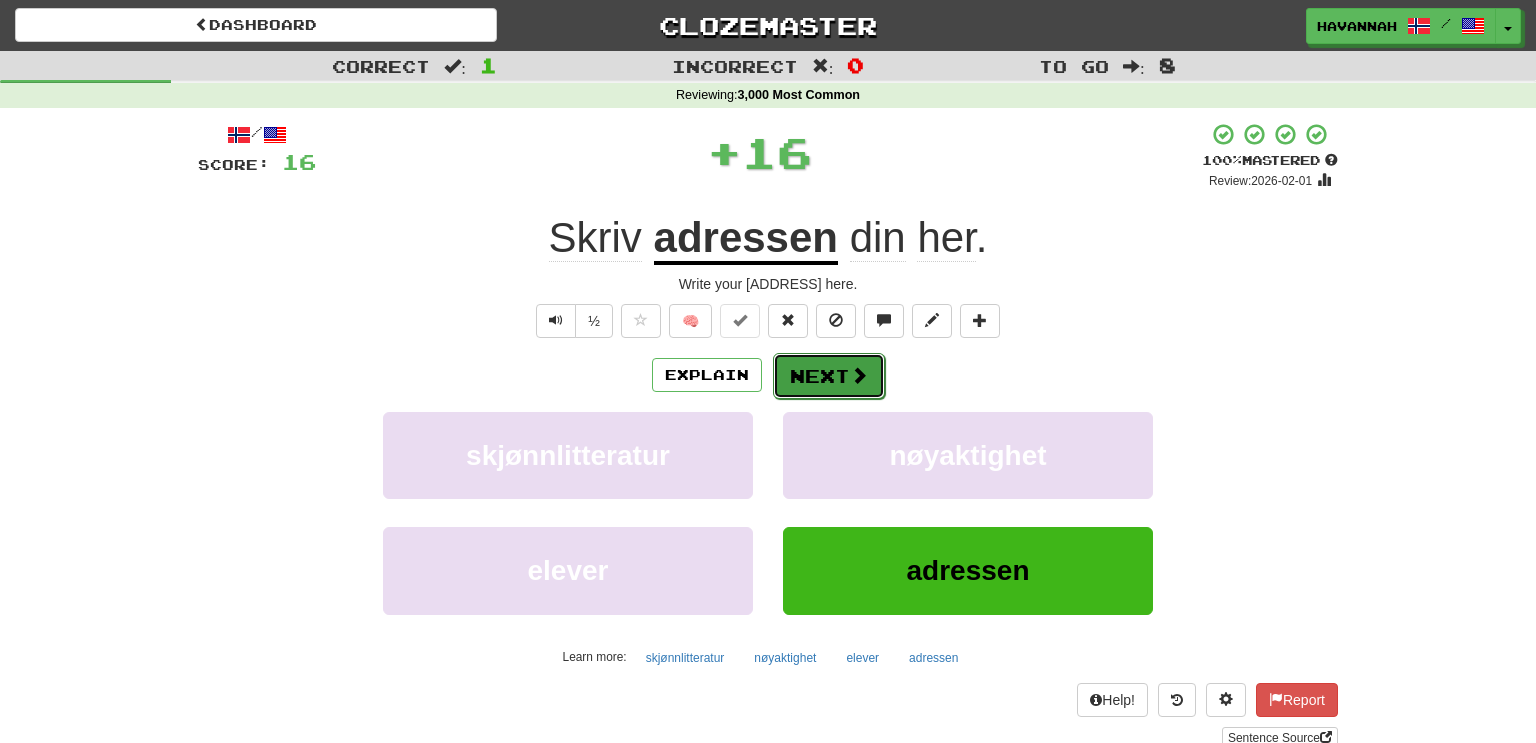 click on "Next" at bounding box center (829, 376) 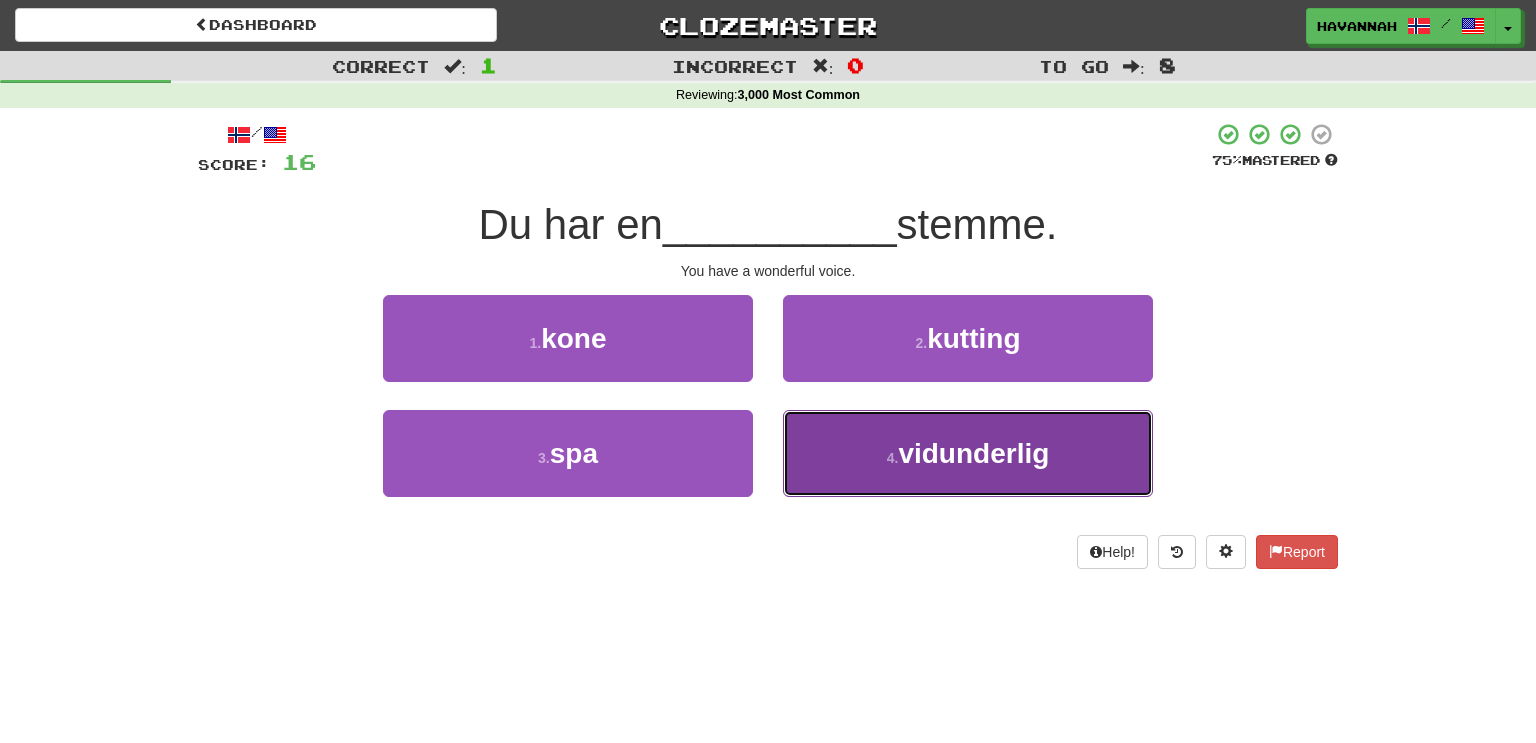 click on "4 . vidunderlig" at bounding box center (968, 453) 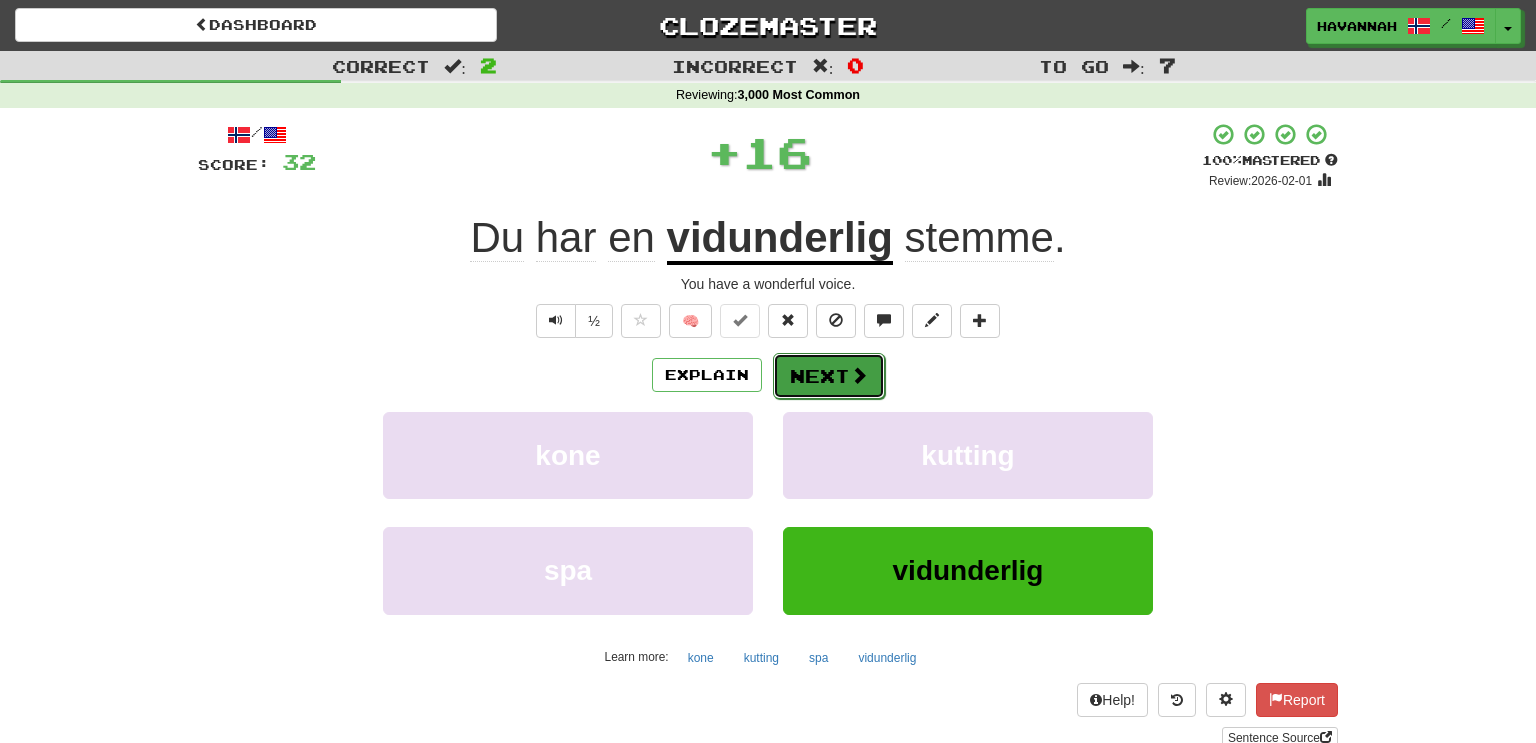 click on "Next" at bounding box center [829, 376] 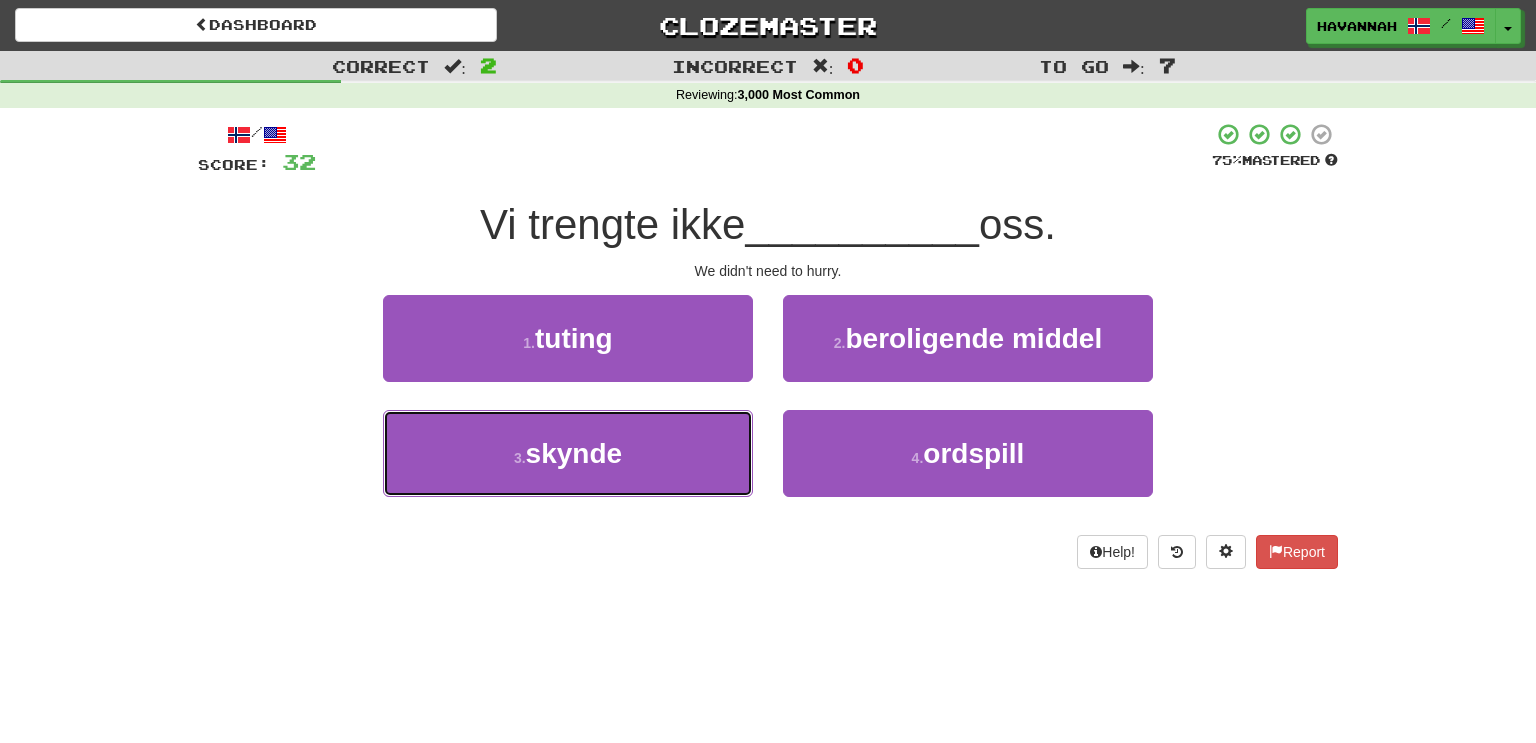 drag, startPoint x: 706, startPoint y: 453, endPoint x: 762, endPoint y: 425, distance: 62.609905 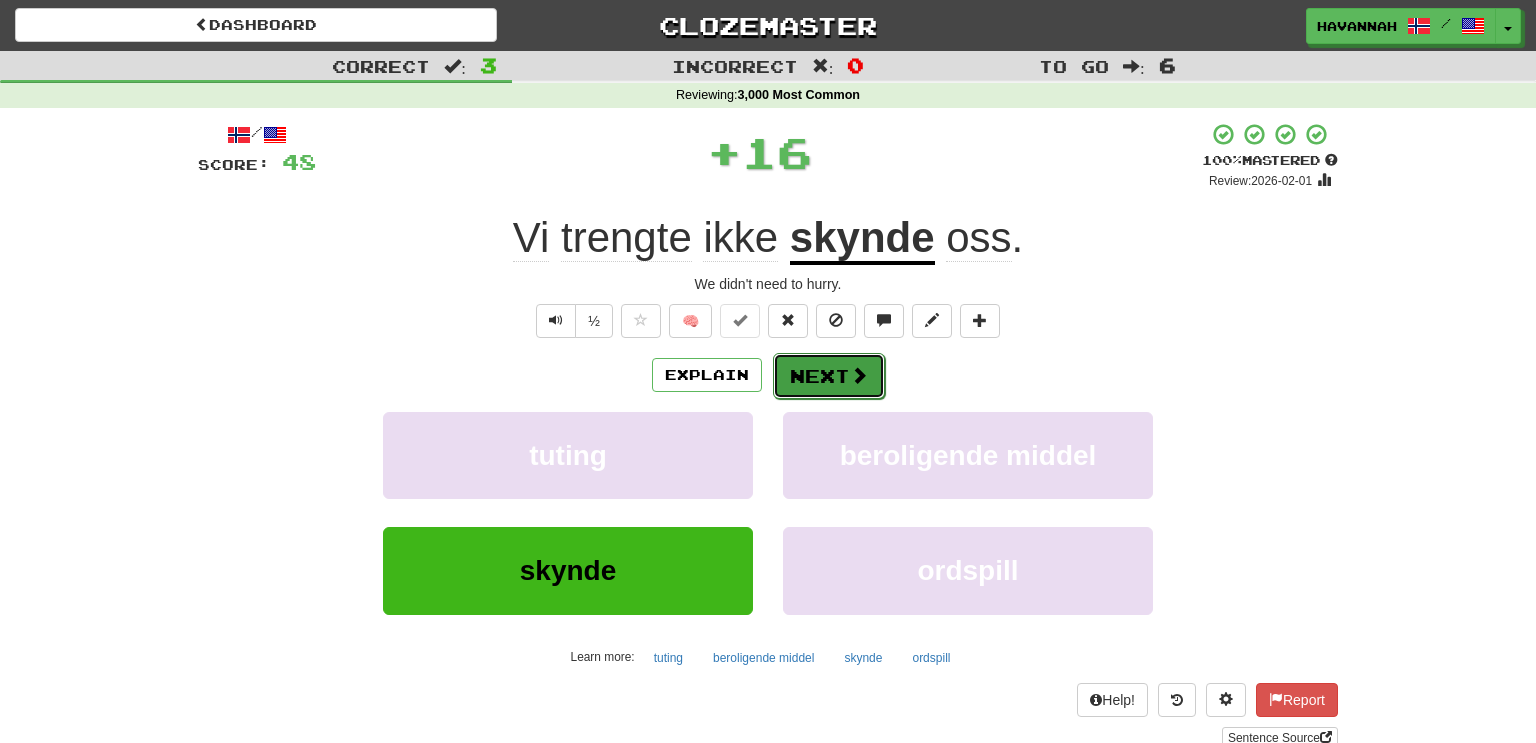 click on "Next" at bounding box center [829, 376] 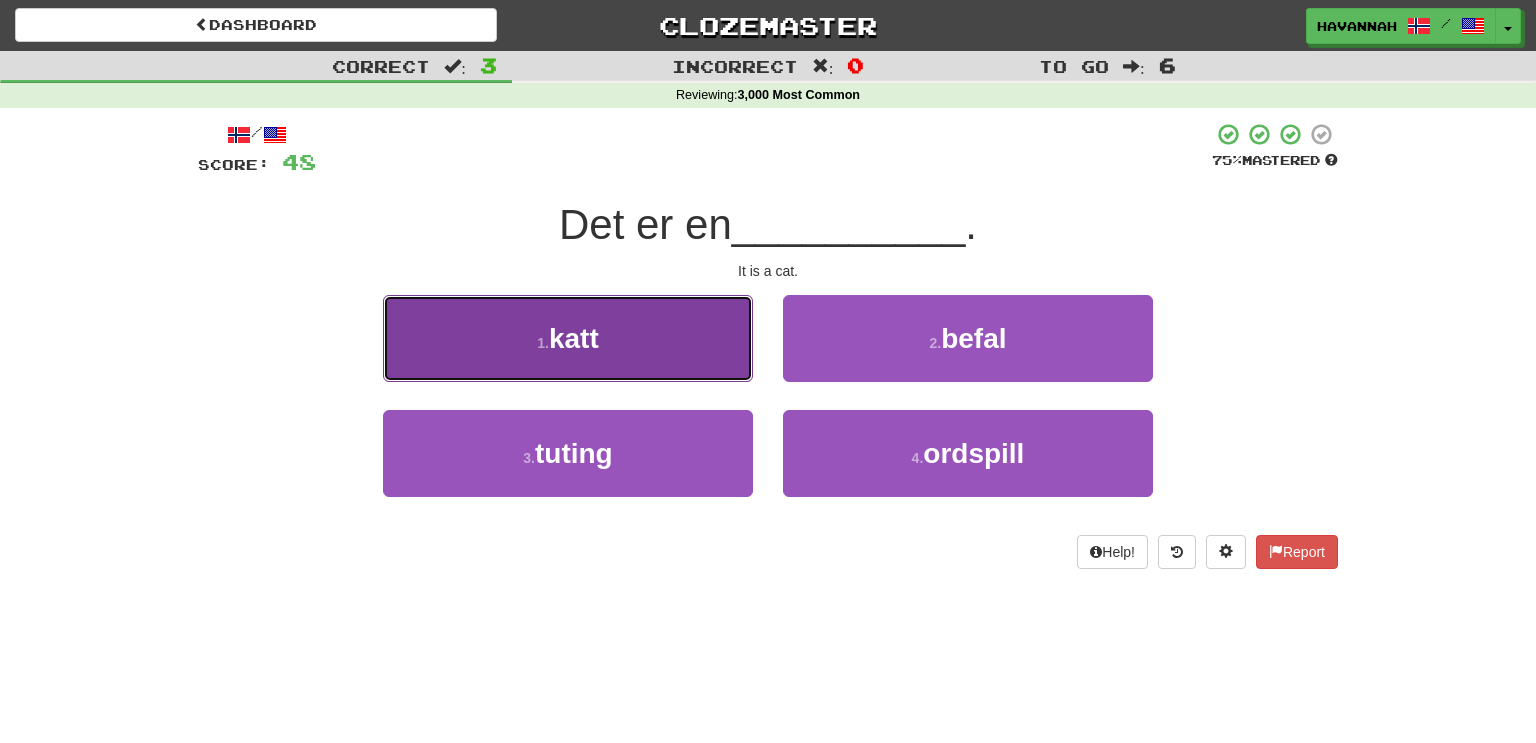 click on "1 .  katt" at bounding box center (568, 338) 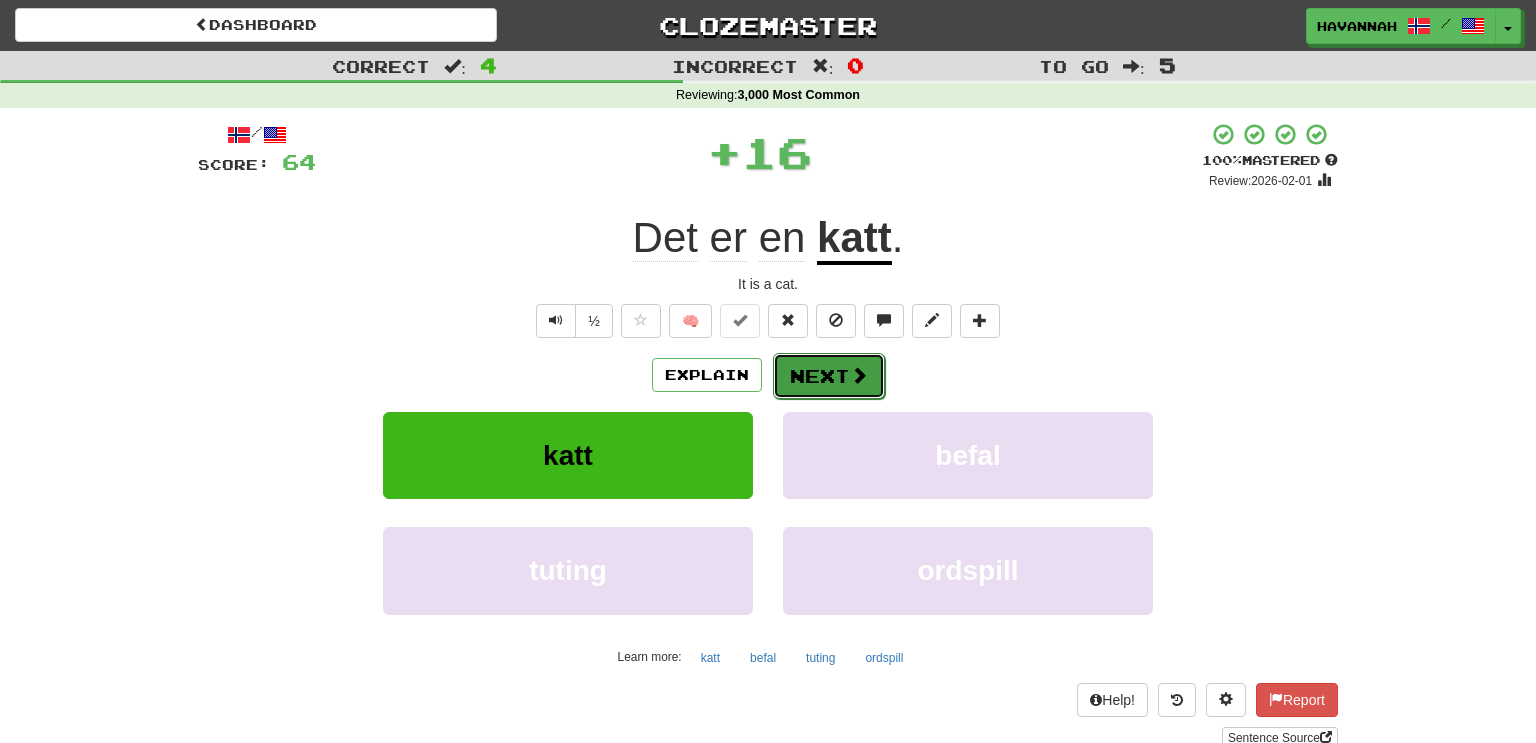 click on "Next" at bounding box center (829, 376) 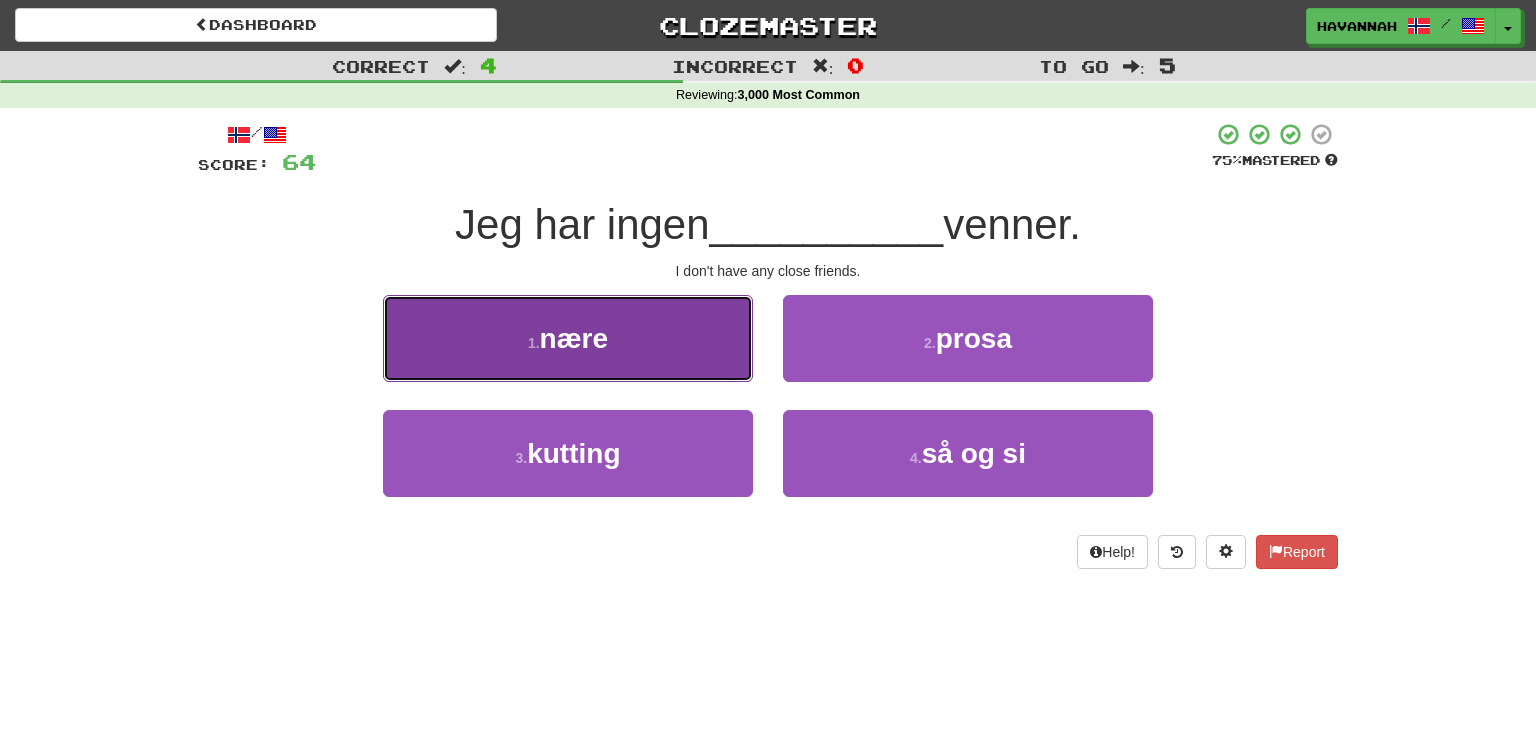 click on "1 . nære" at bounding box center [568, 338] 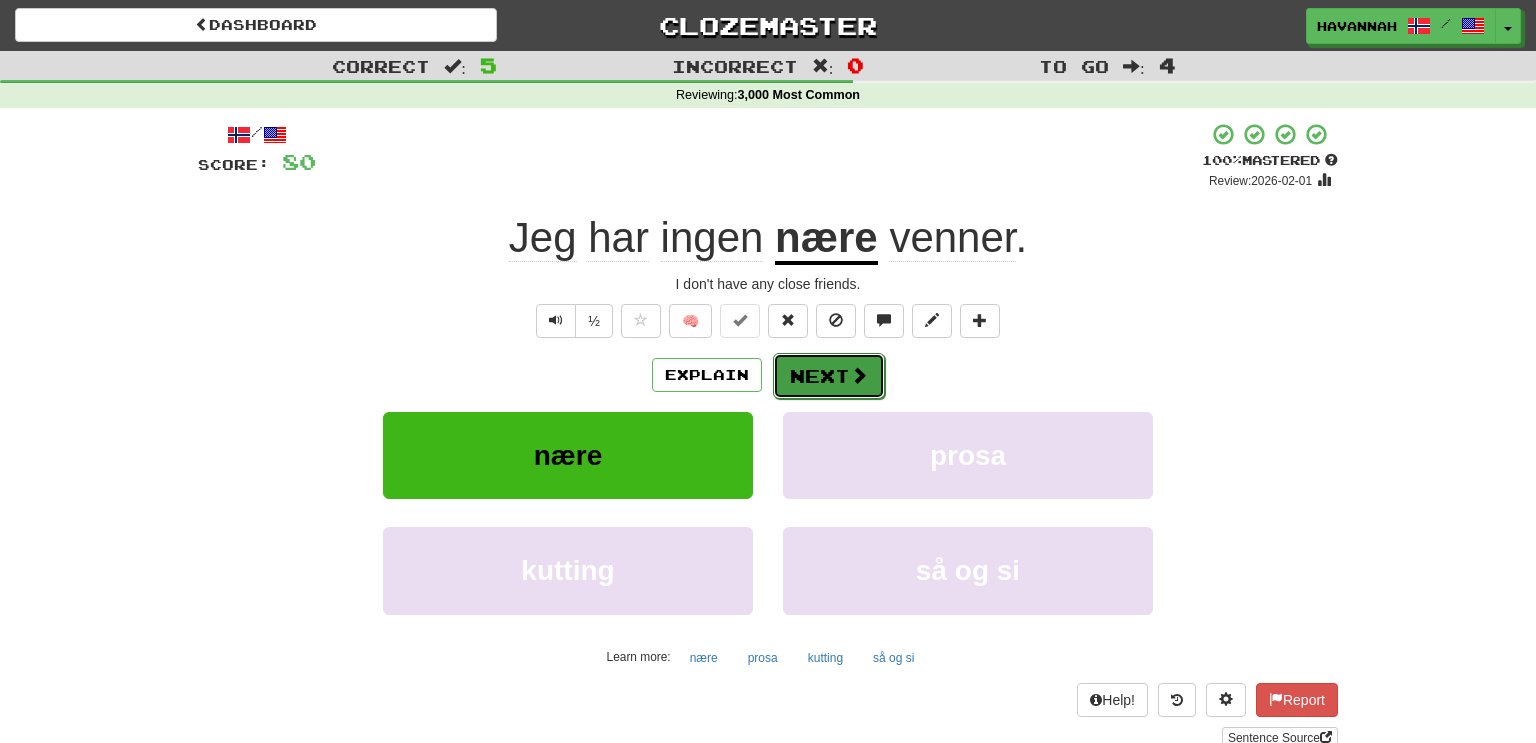 click on "Next" at bounding box center (829, 376) 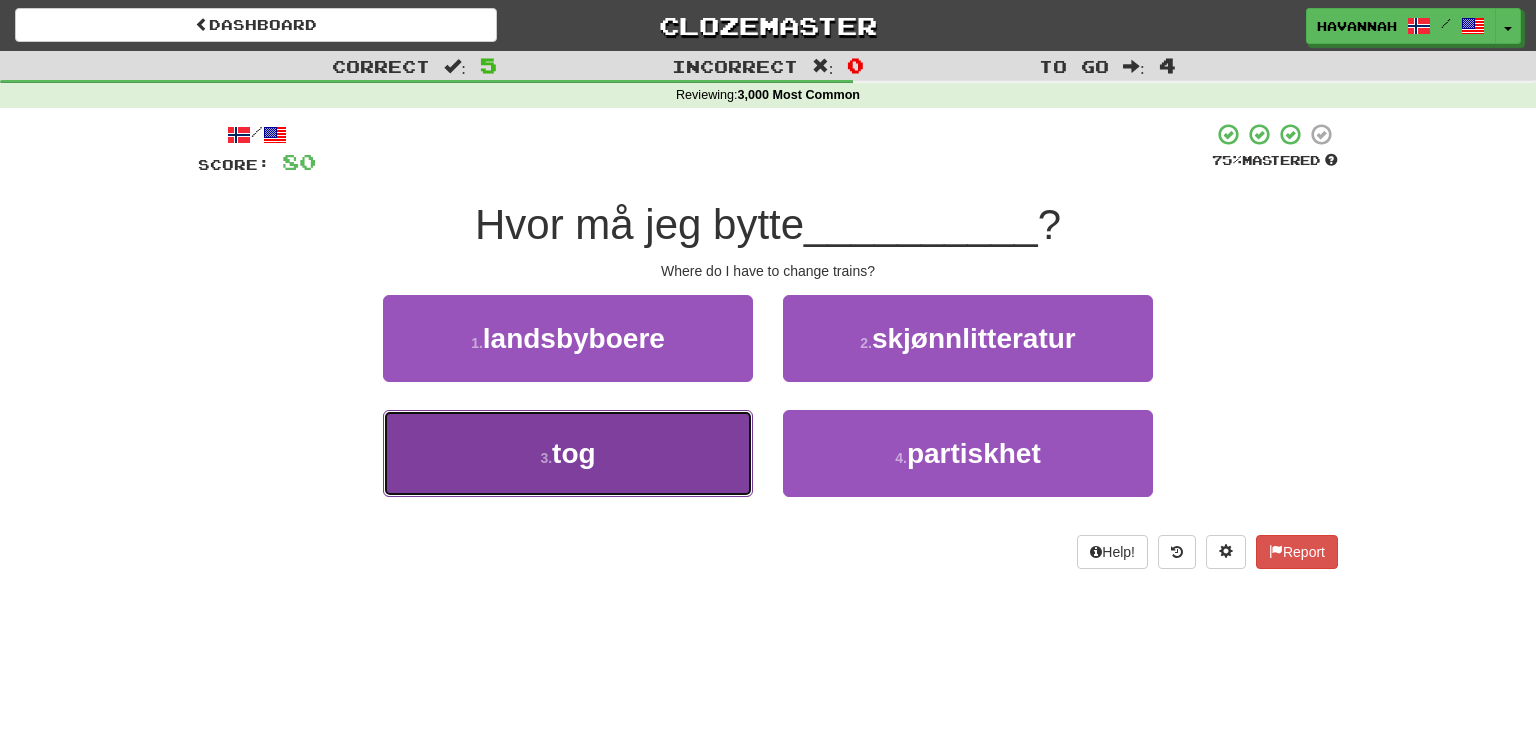 click on "3 . tog" at bounding box center [568, 453] 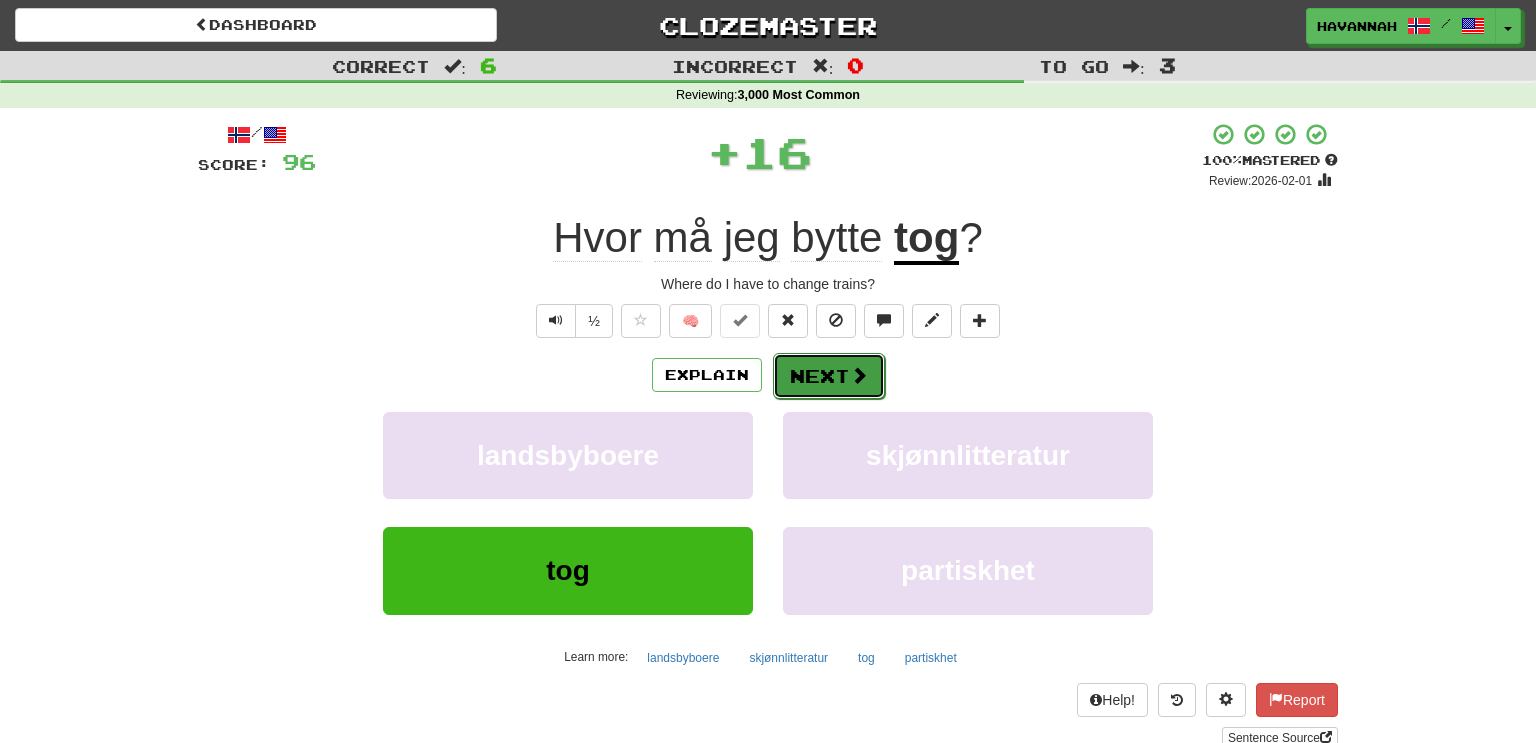 click on "Next" at bounding box center (829, 376) 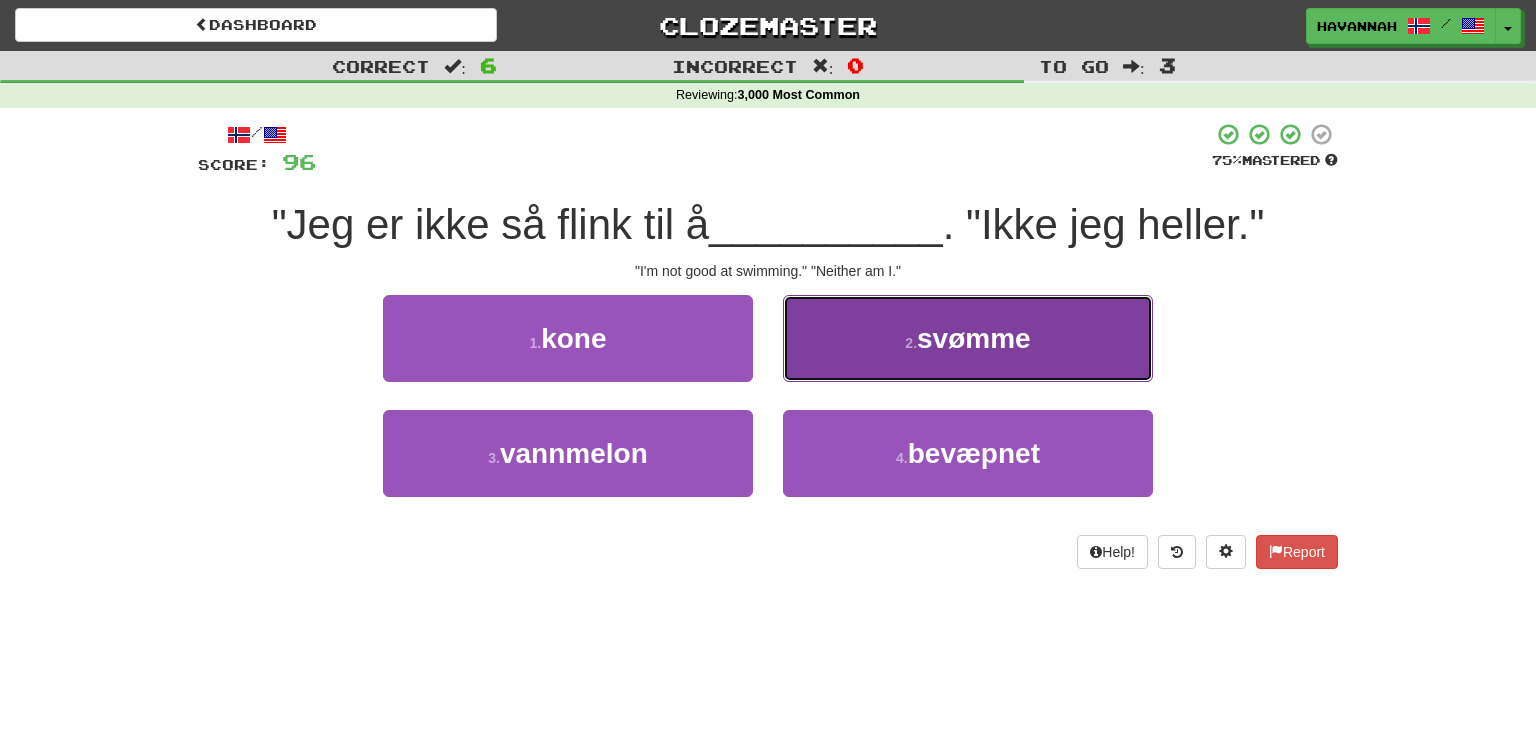 click on "2 . svømme" at bounding box center [968, 338] 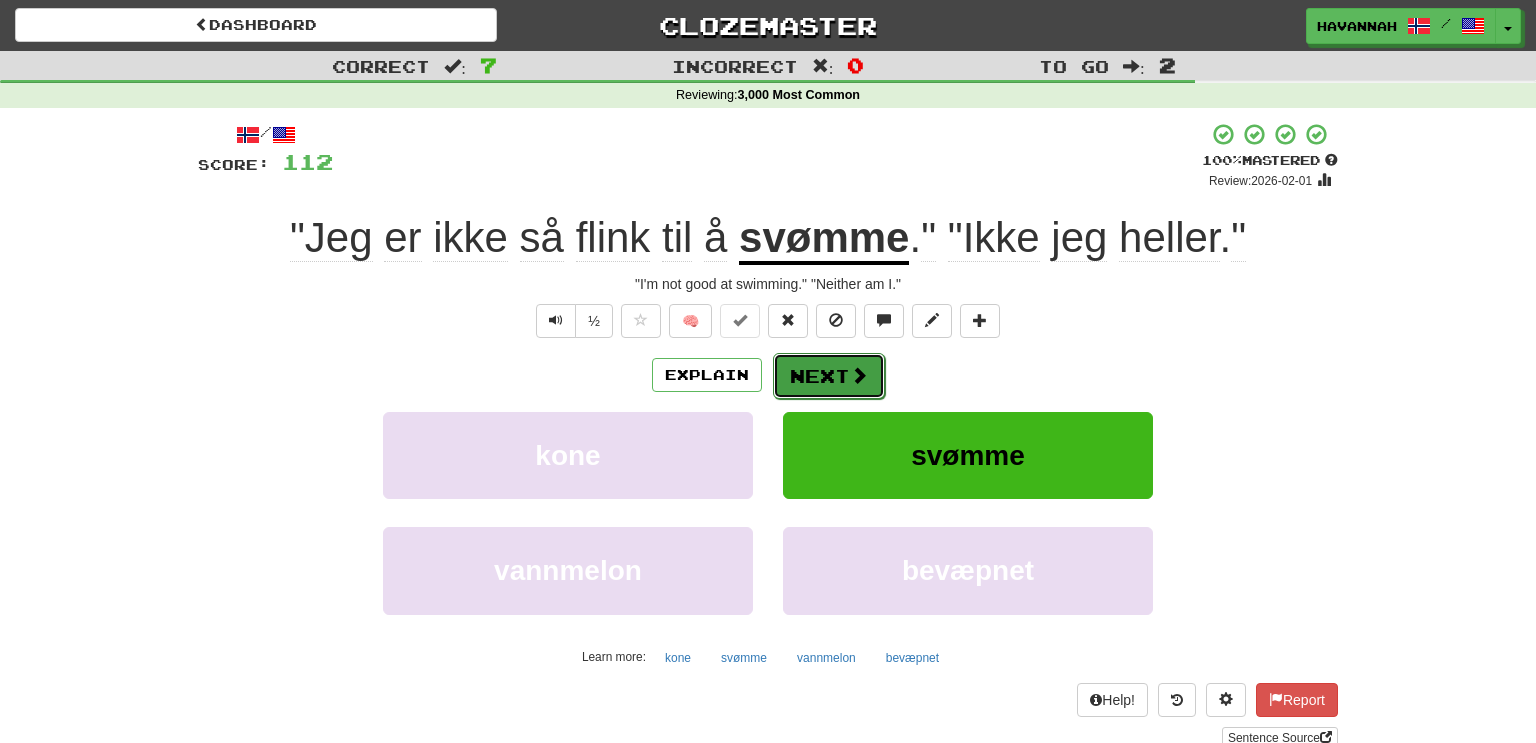 click on "Next" at bounding box center [829, 376] 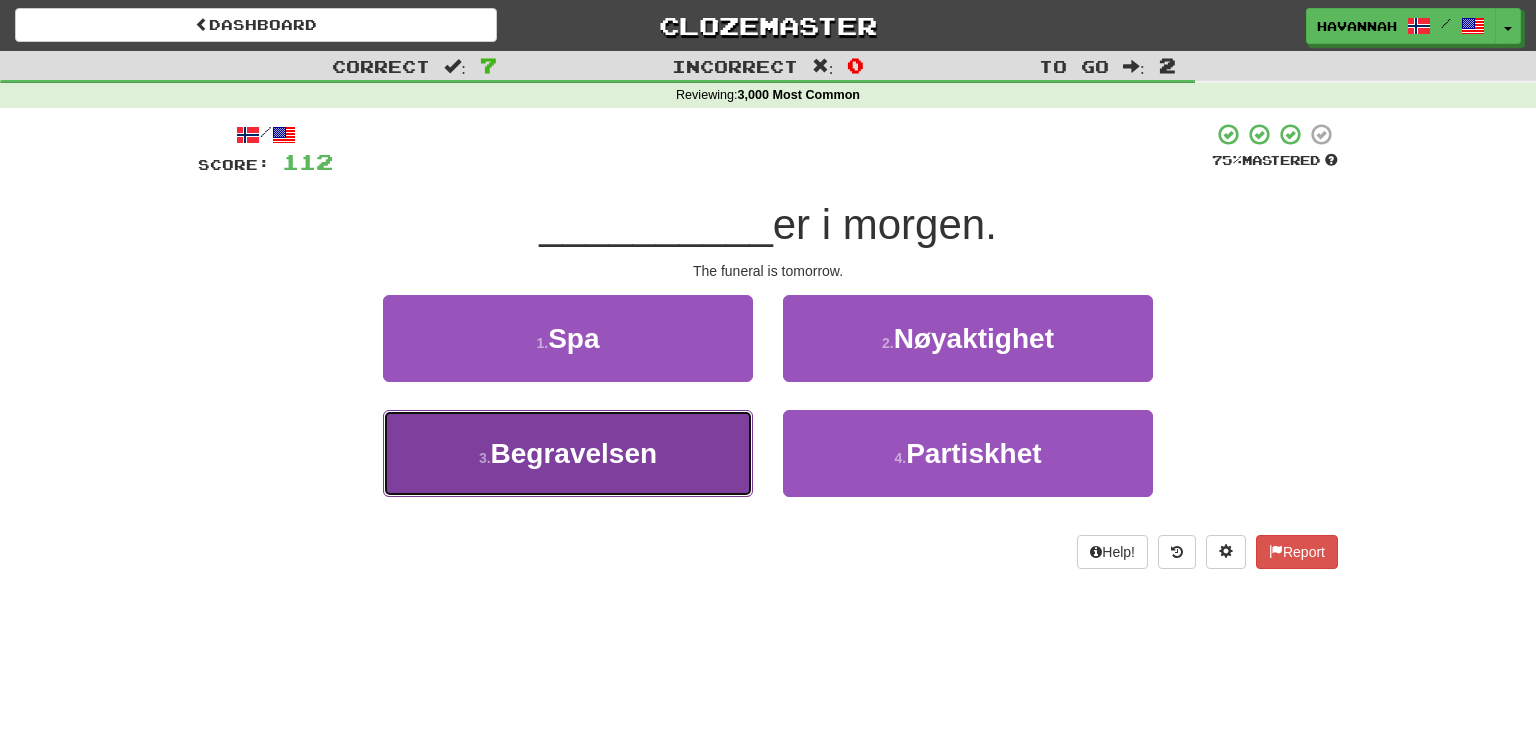 click on "3 . Begravelsen" at bounding box center [568, 453] 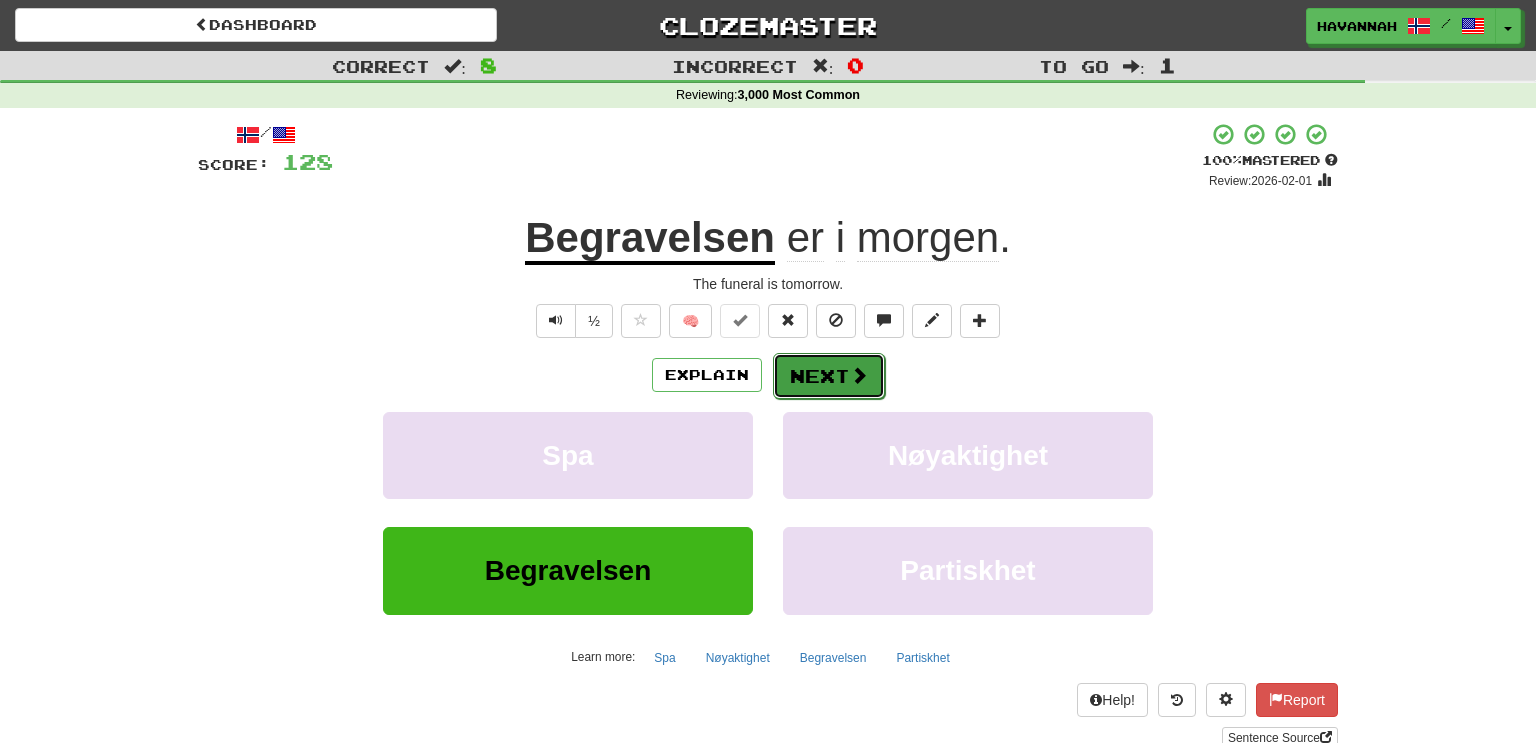 click on "Next" at bounding box center [829, 376] 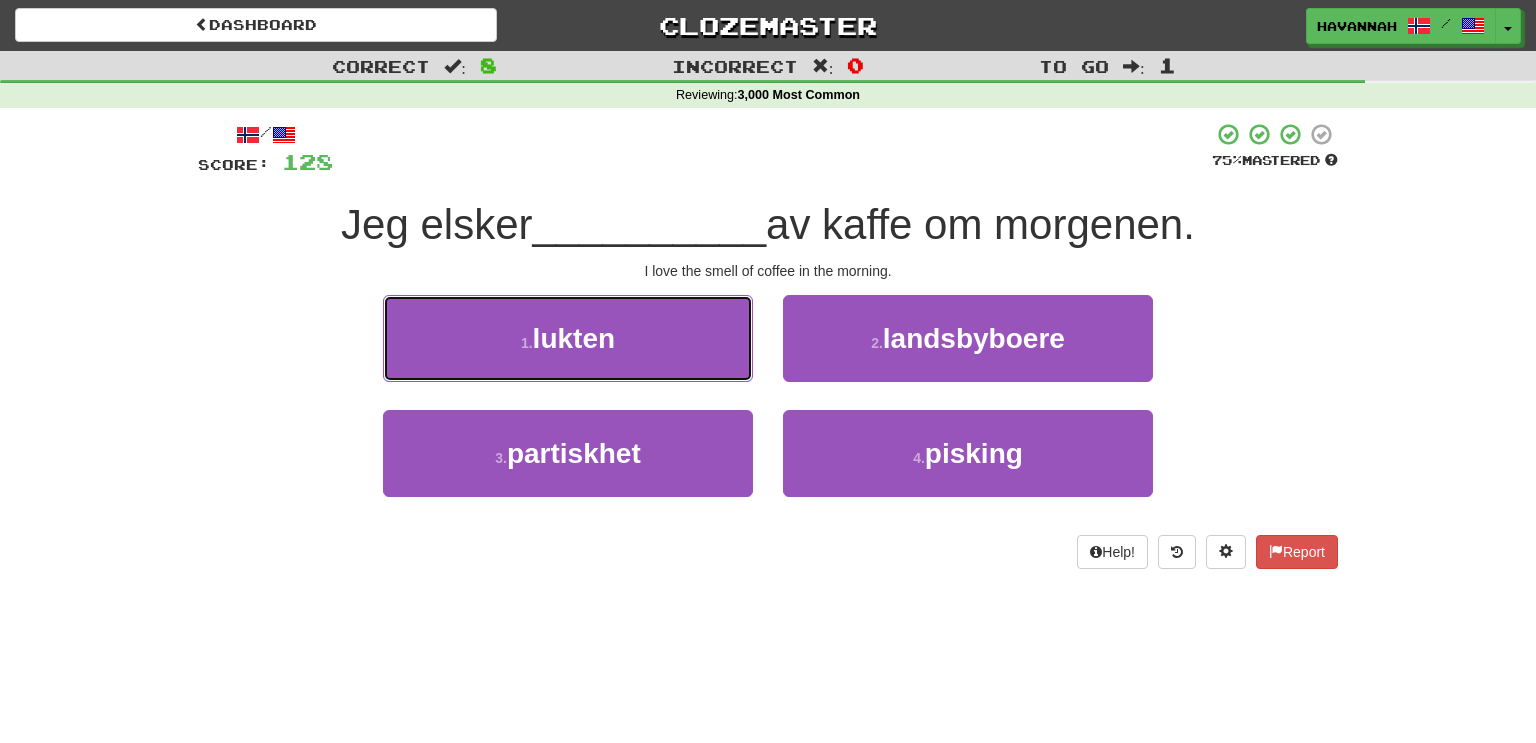 drag, startPoint x: 693, startPoint y: 346, endPoint x: 720, endPoint y: 343, distance: 27.166155 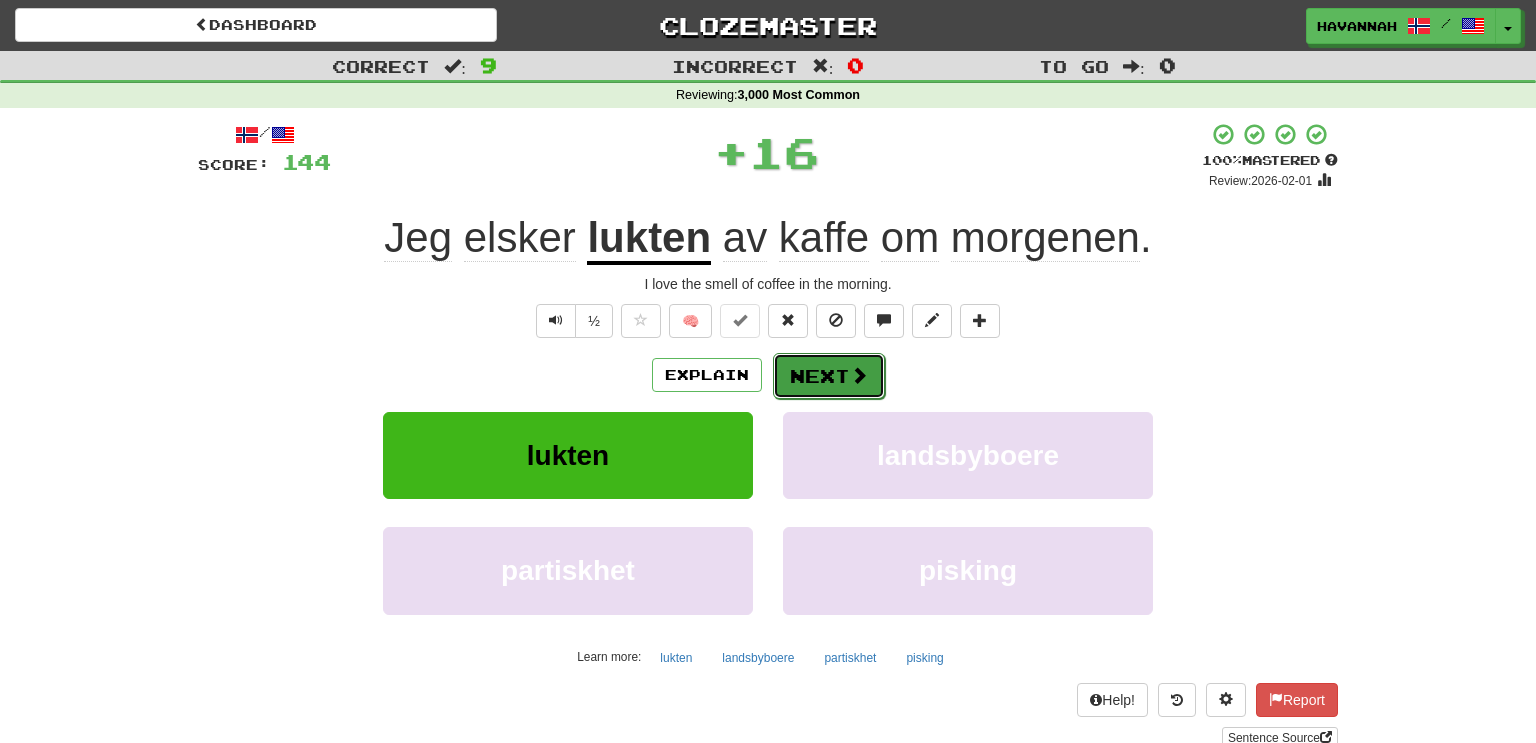 click on "Next" at bounding box center (829, 376) 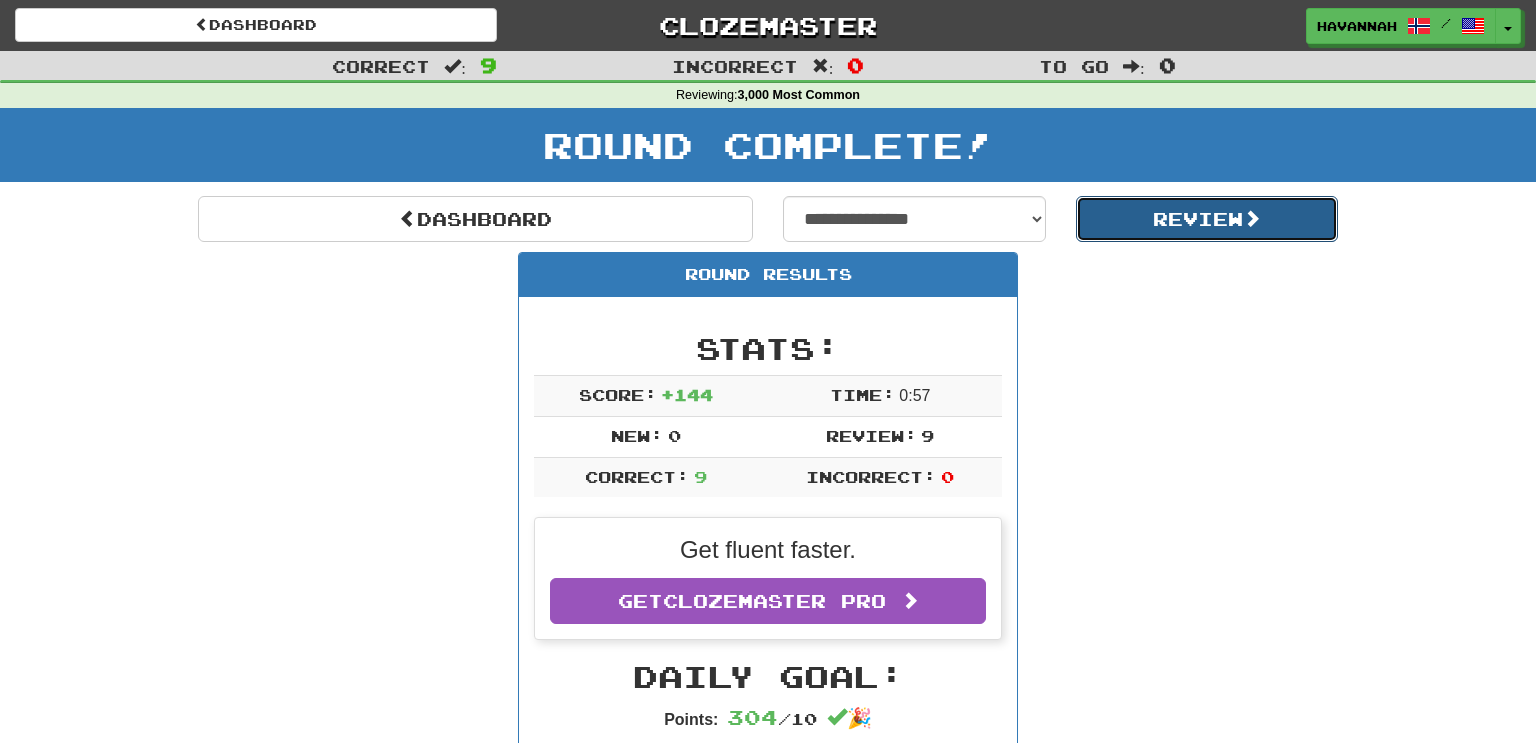 click on "Review" at bounding box center [1207, 219] 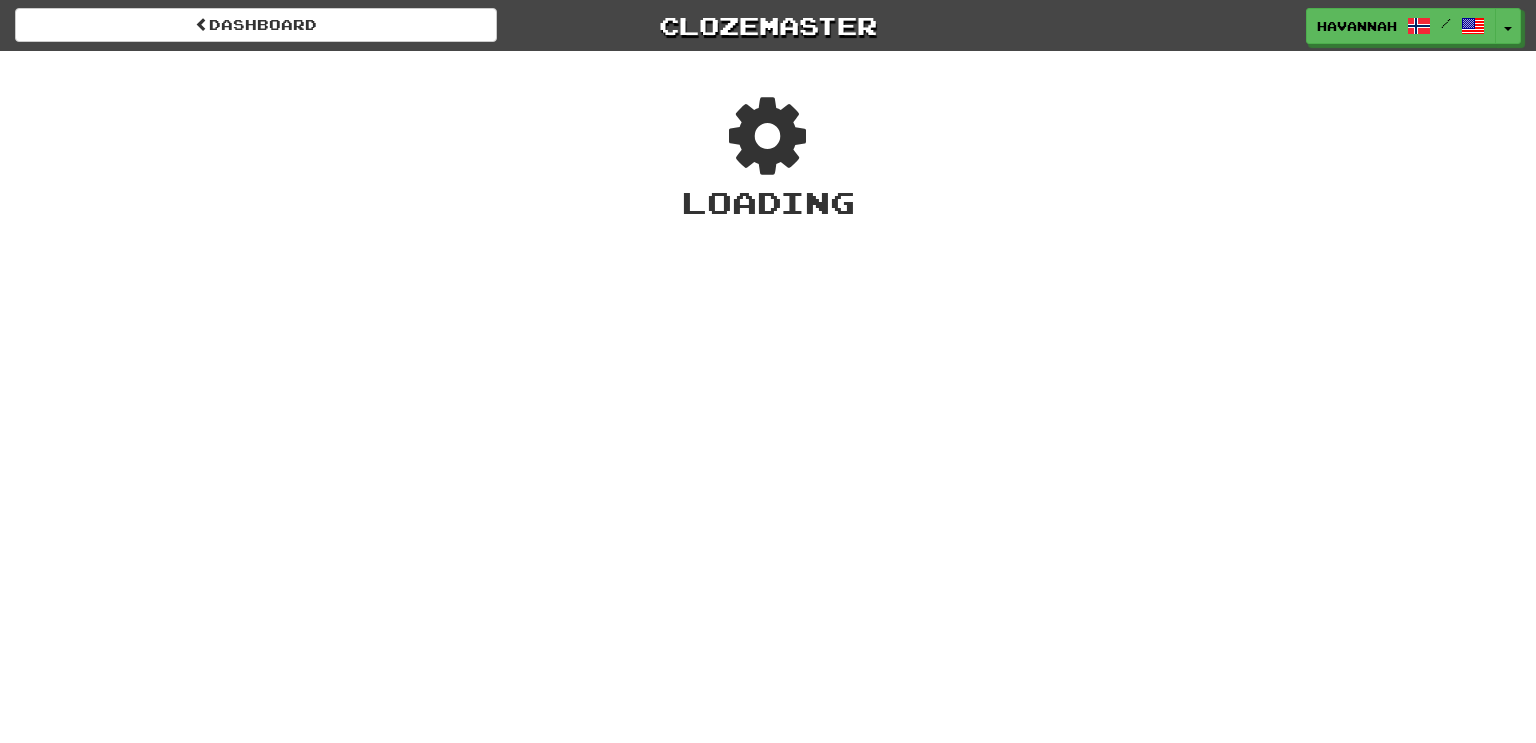 scroll, scrollTop: 0, scrollLeft: 0, axis: both 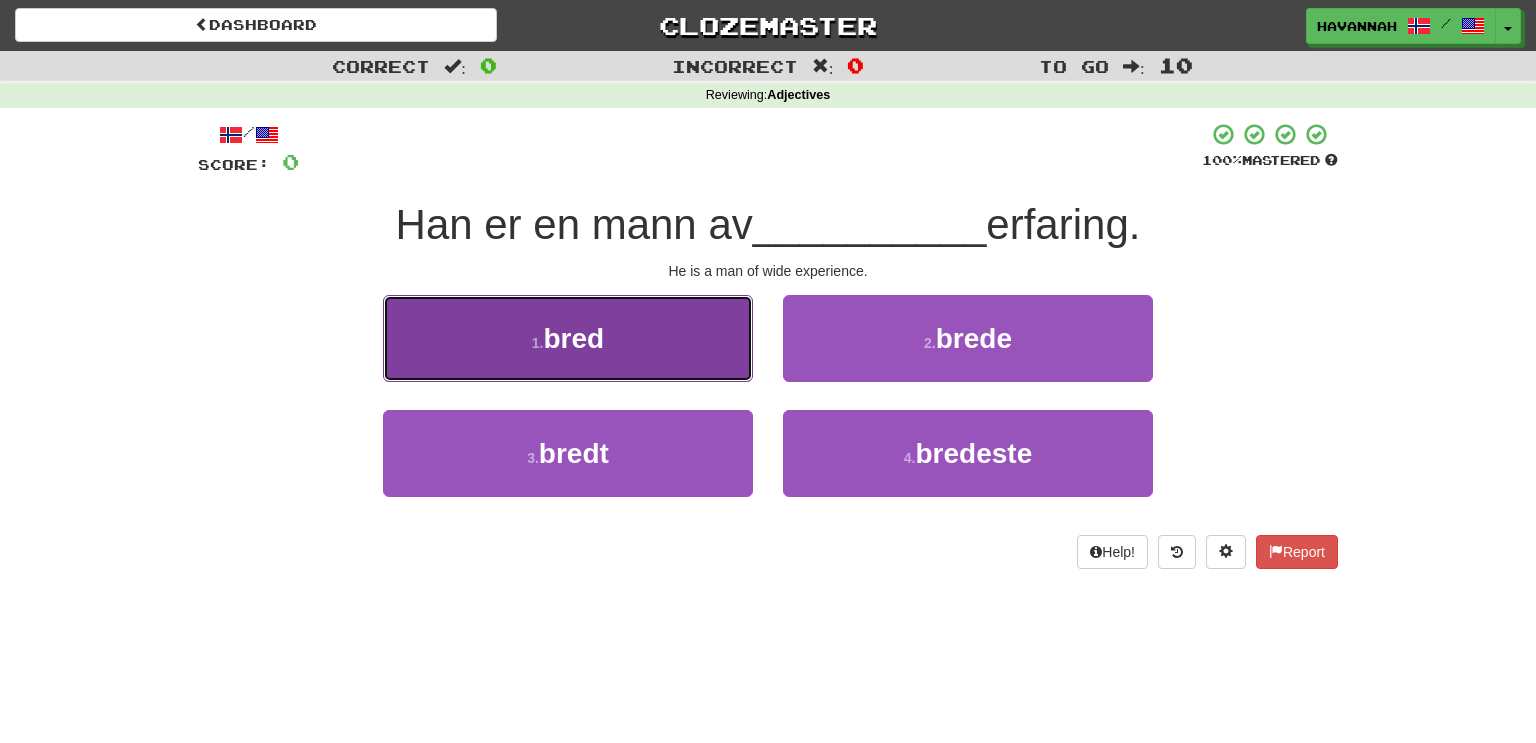 click on "1 .  bred" at bounding box center (568, 338) 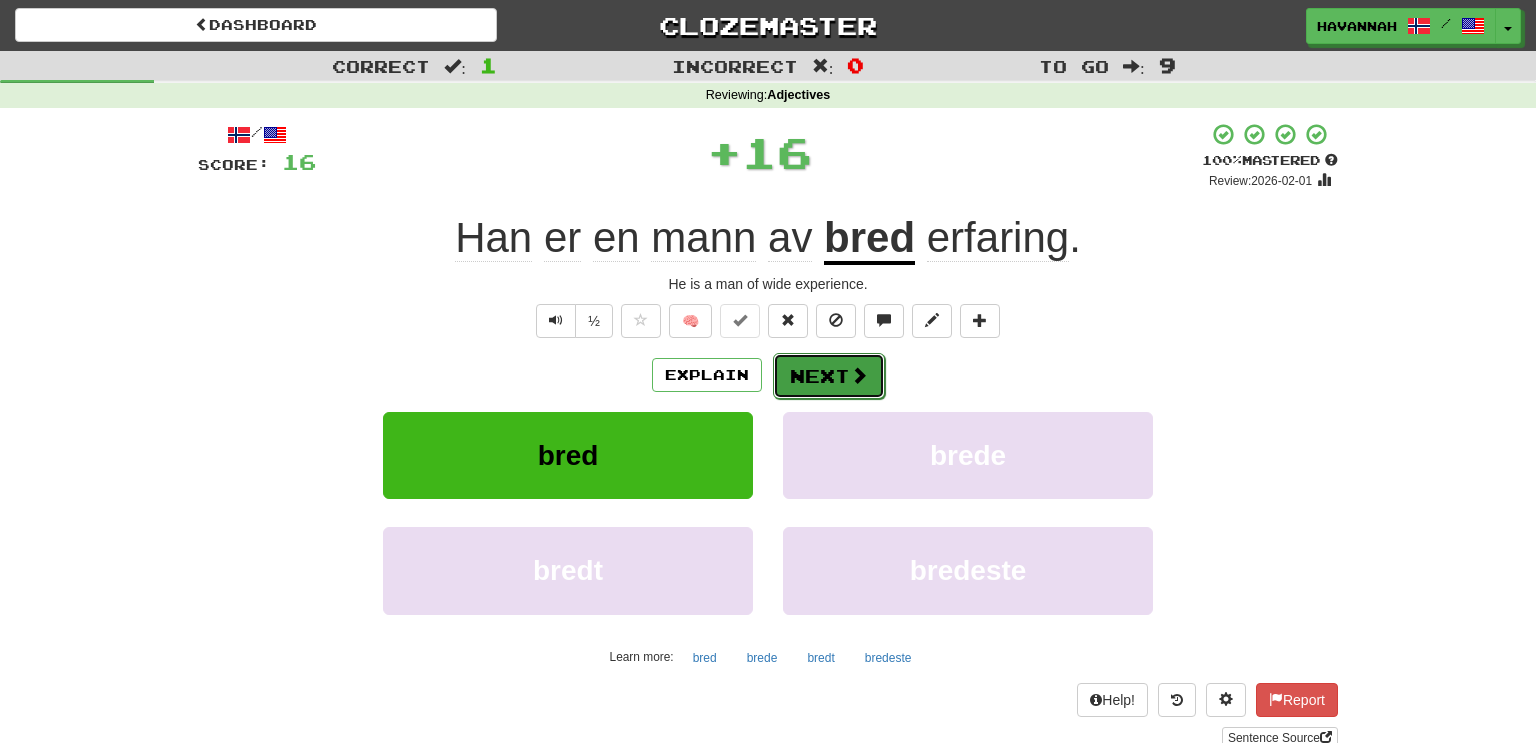 click on "Next" at bounding box center [829, 376] 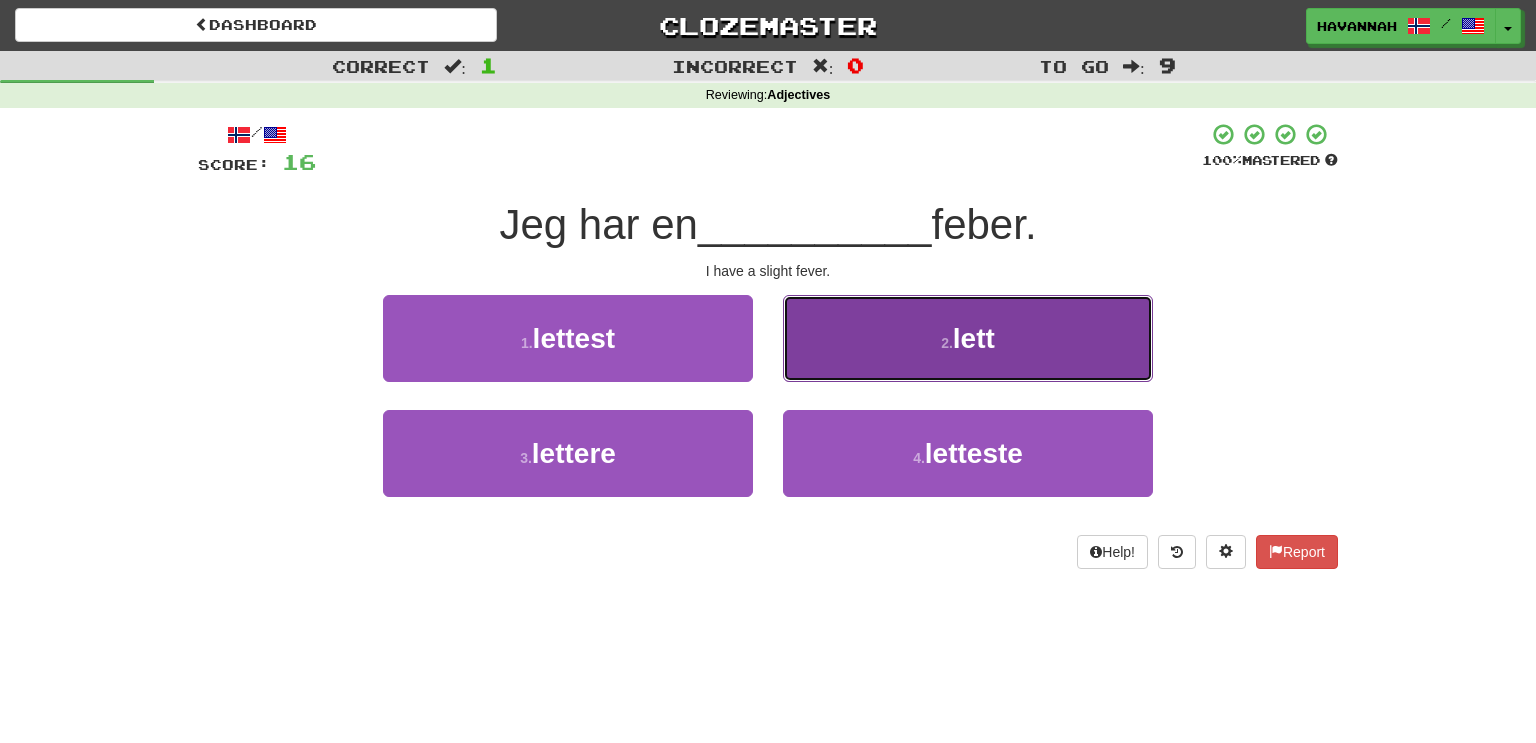 click on "2 .  lett" at bounding box center [968, 338] 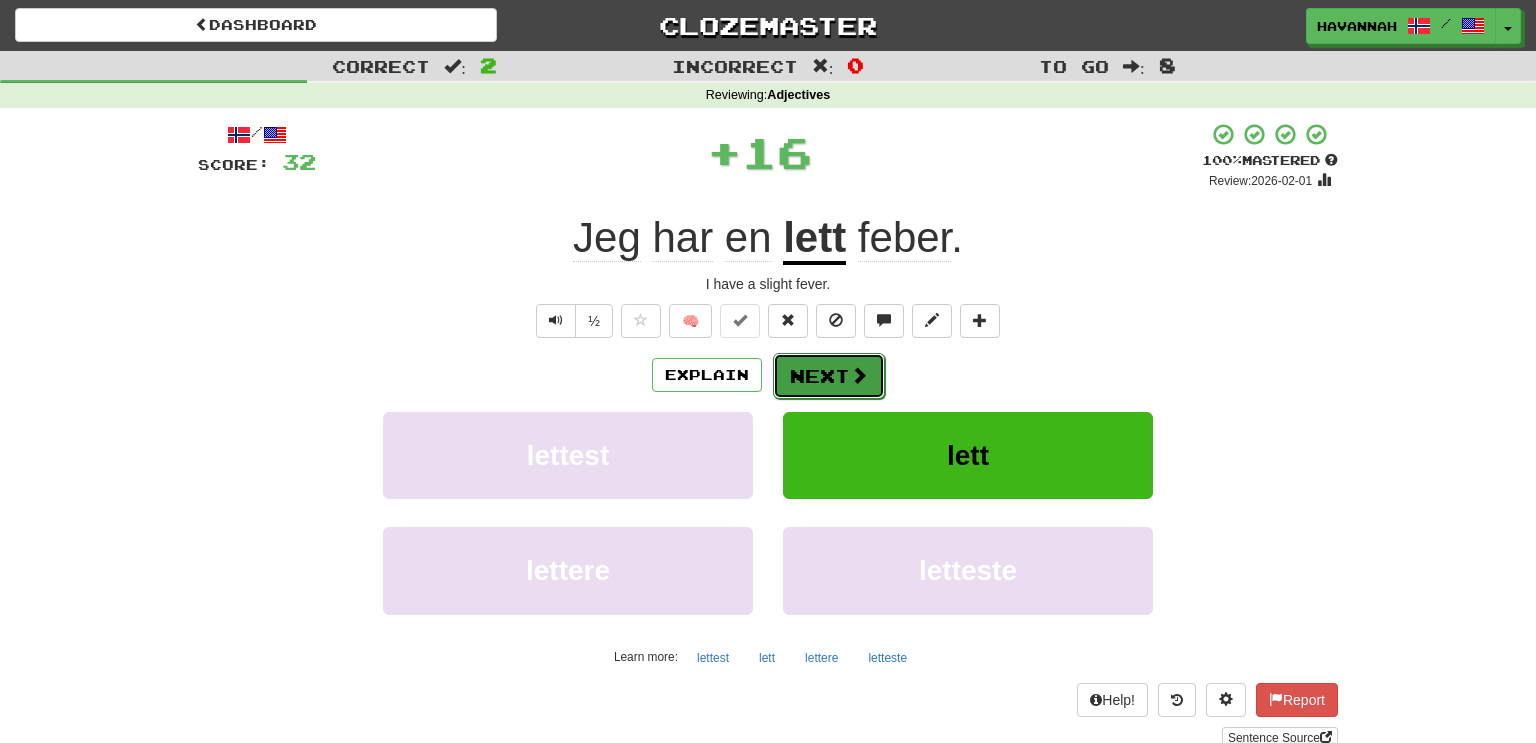 click on "Next" at bounding box center (829, 376) 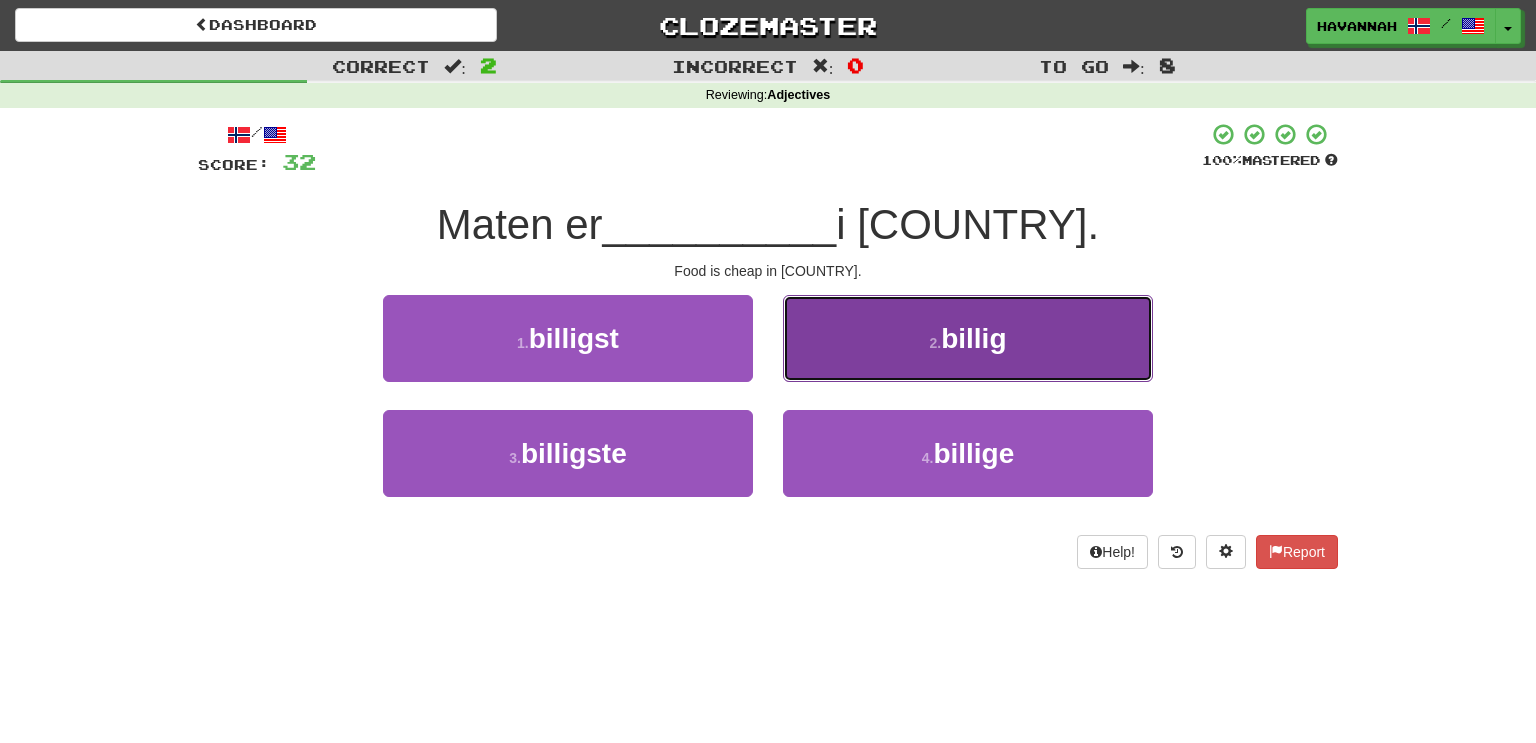 click on "2 .  billig" at bounding box center [968, 338] 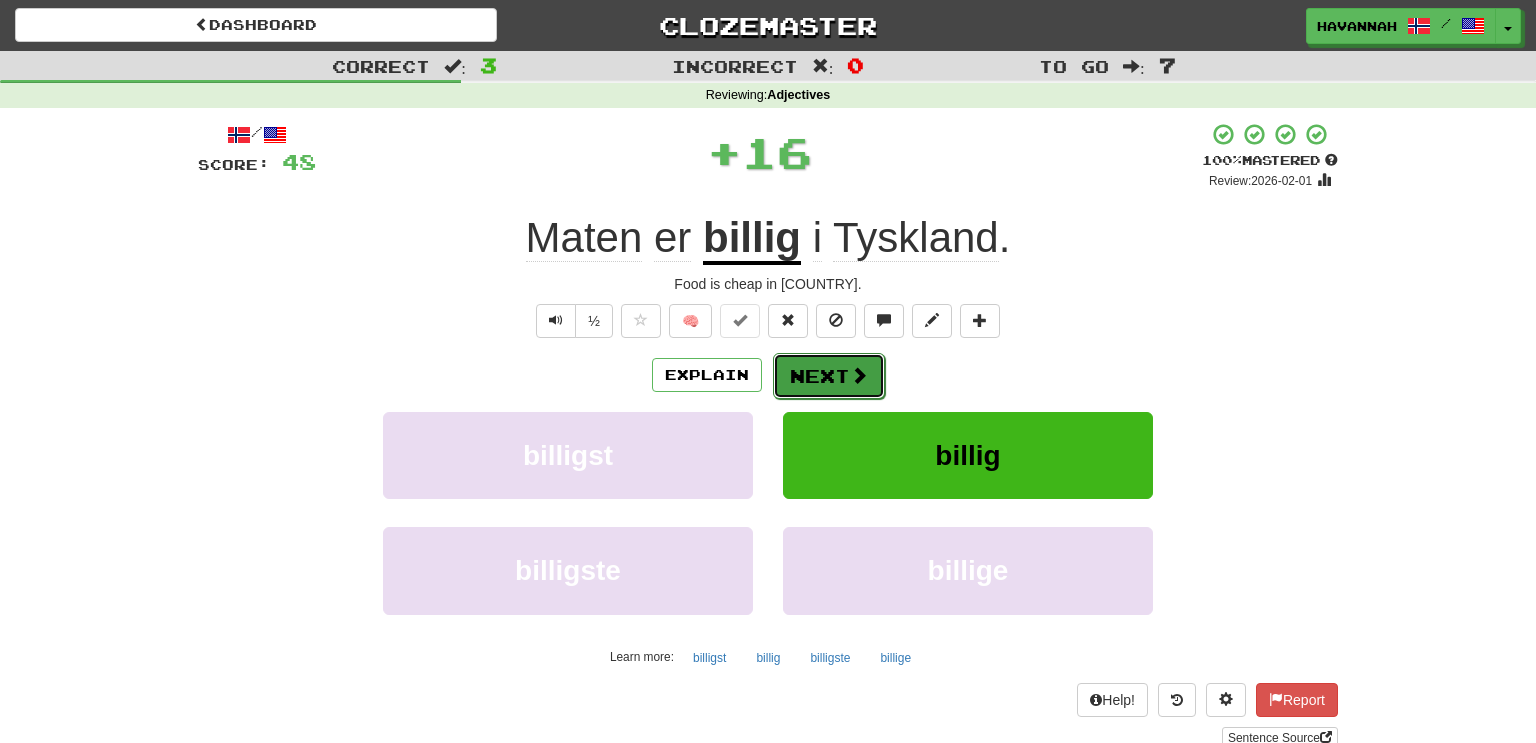 click on "Next" at bounding box center [829, 376] 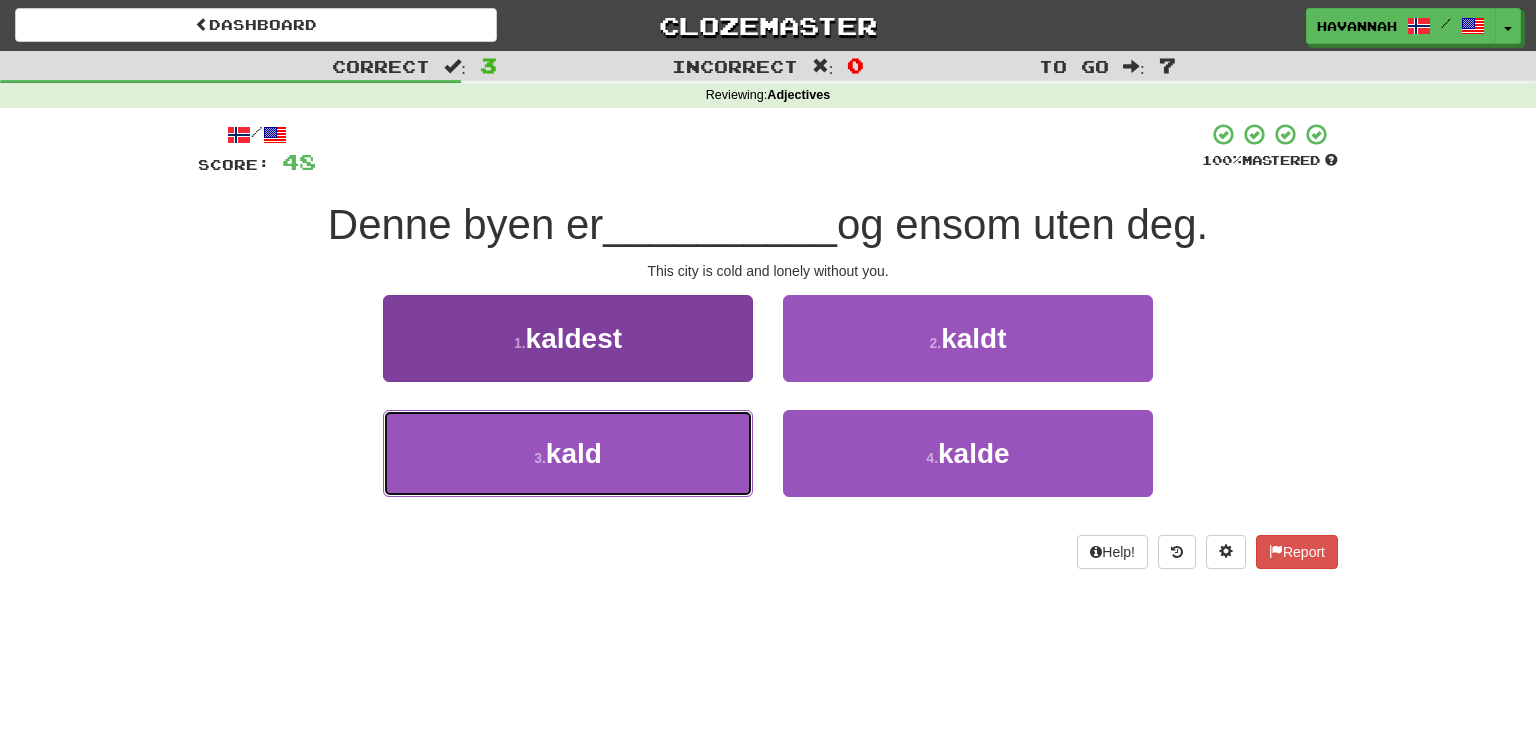 click on "3 .  kald" at bounding box center (568, 453) 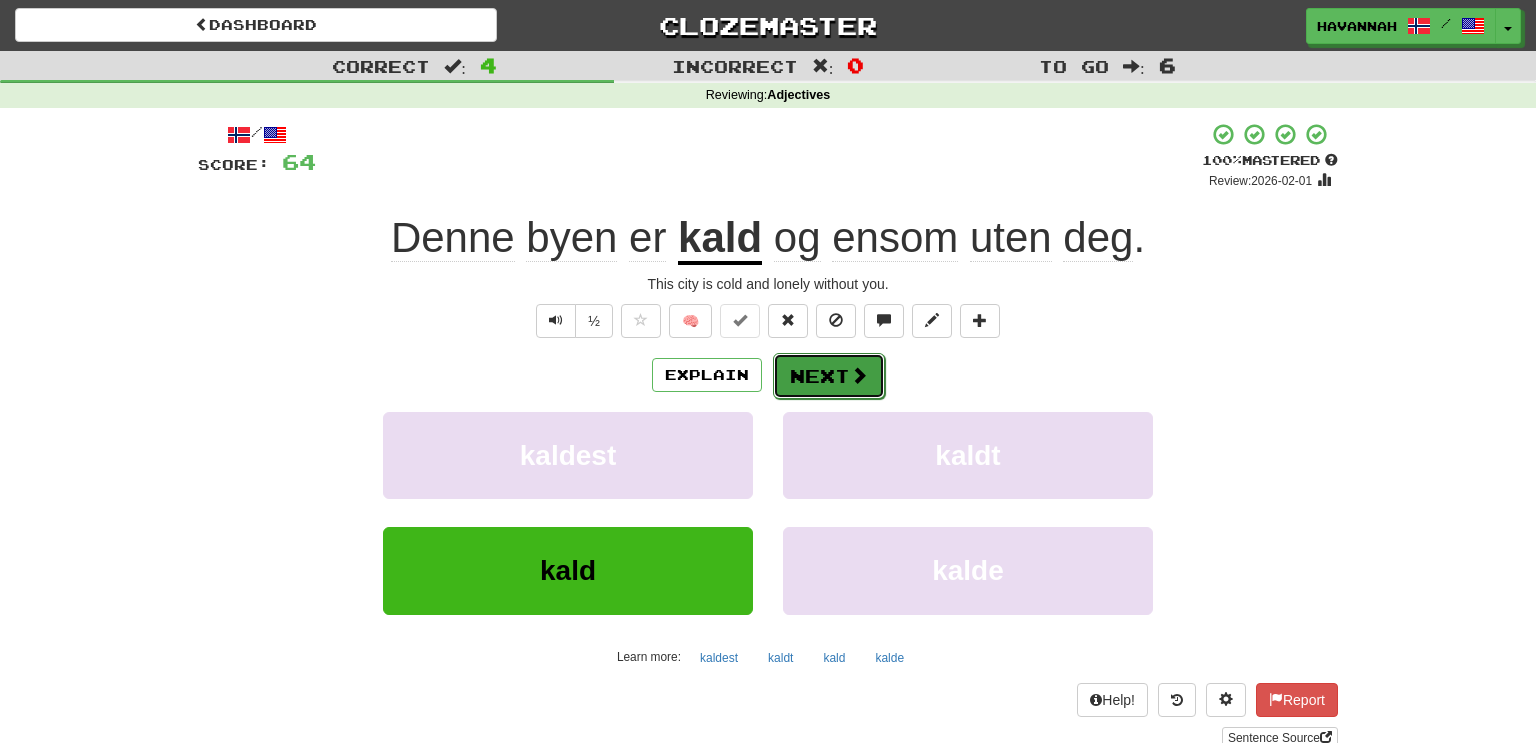 click at bounding box center [859, 375] 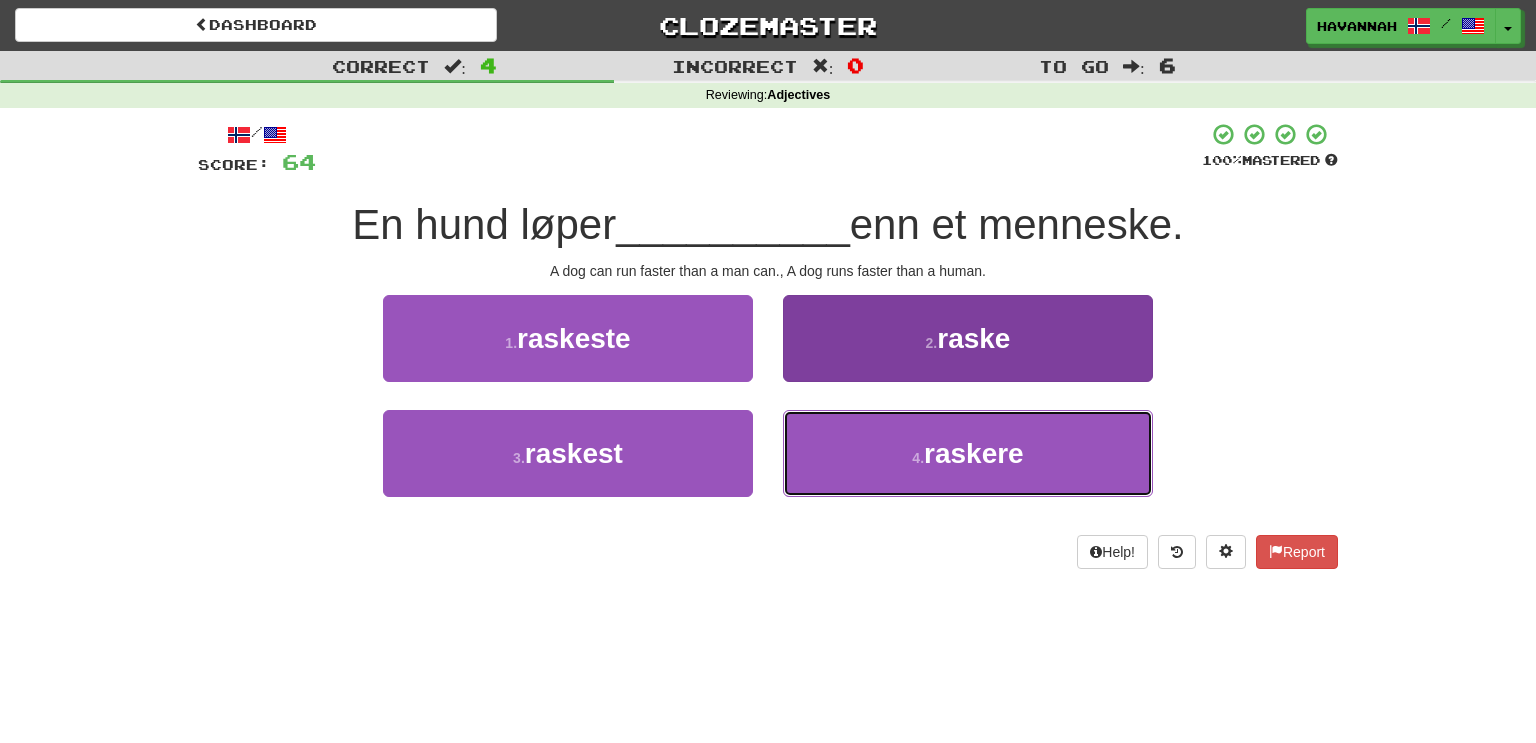 click on "4 .  raskere" at bounding box center (968, 453) 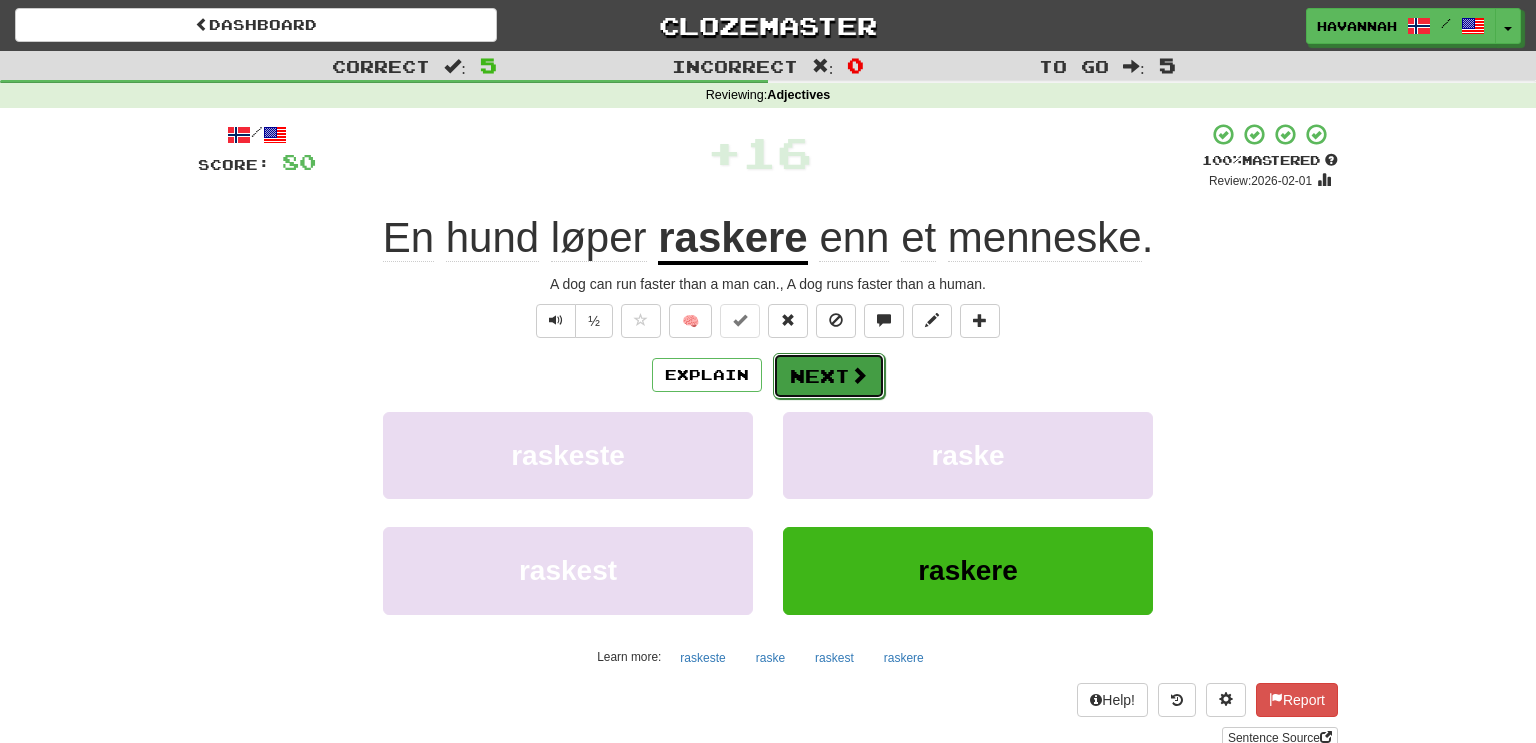 click on "Next" at bounding box center [829, 376] 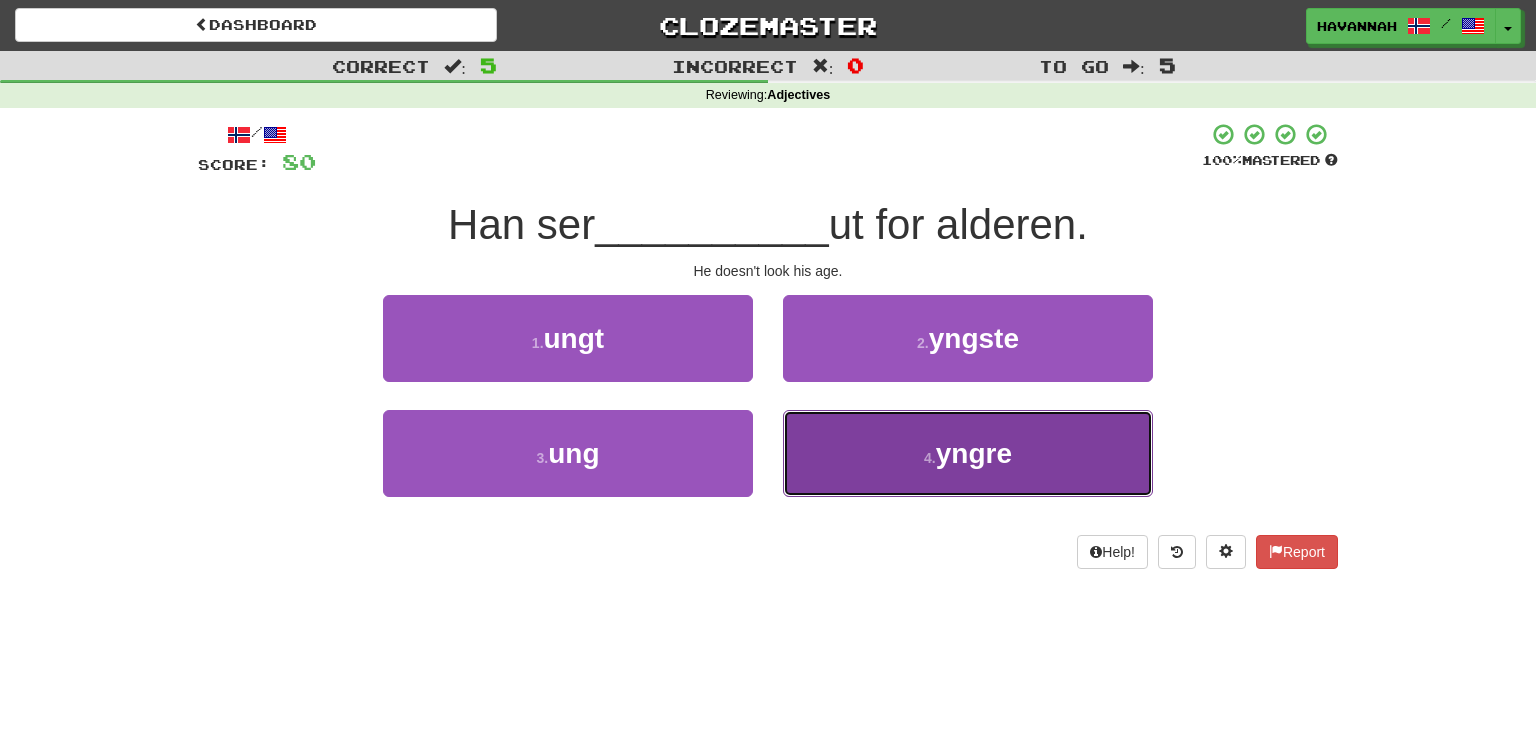 click on "4 .  yngre" at bounding box center [968, 453] 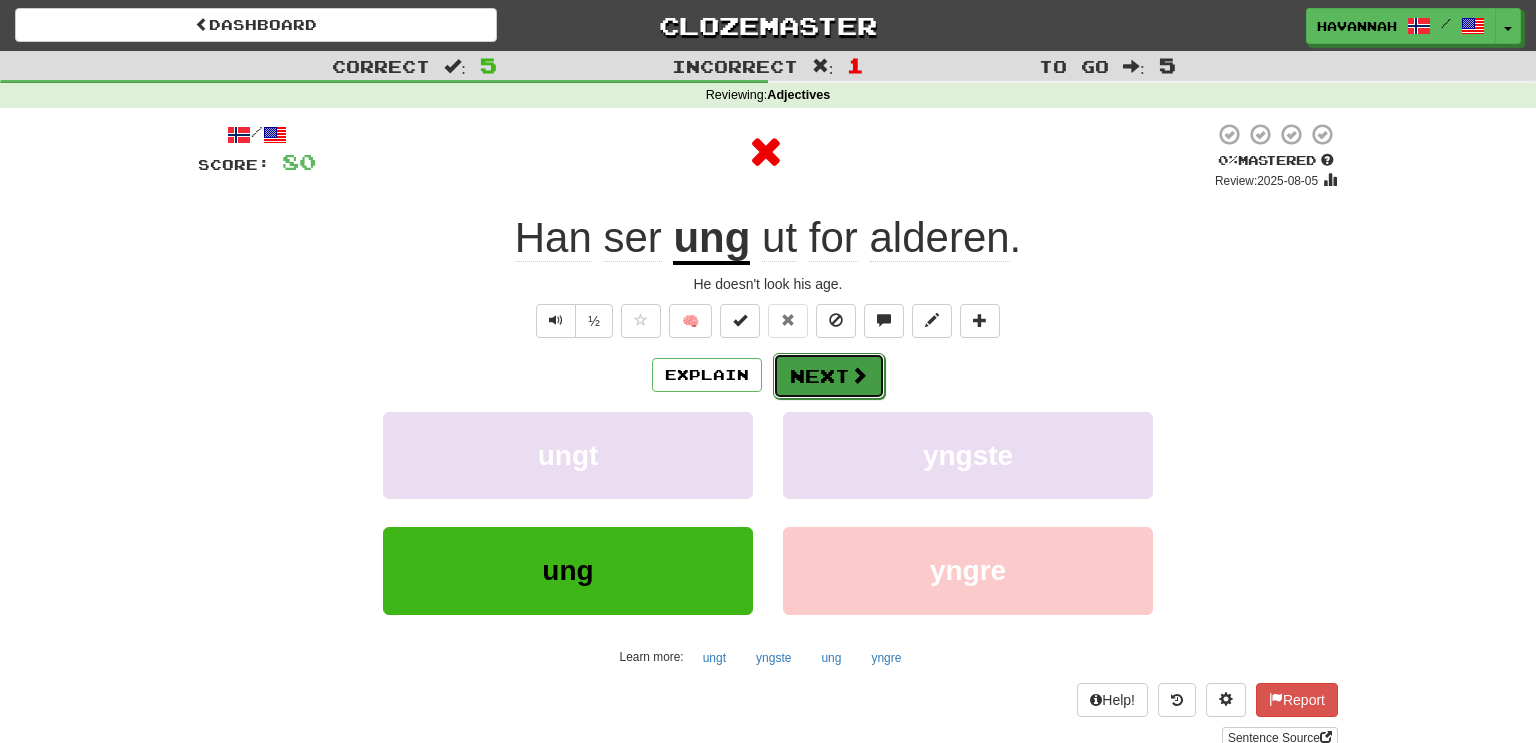 click on "Next" at bounding box center (829, 376) 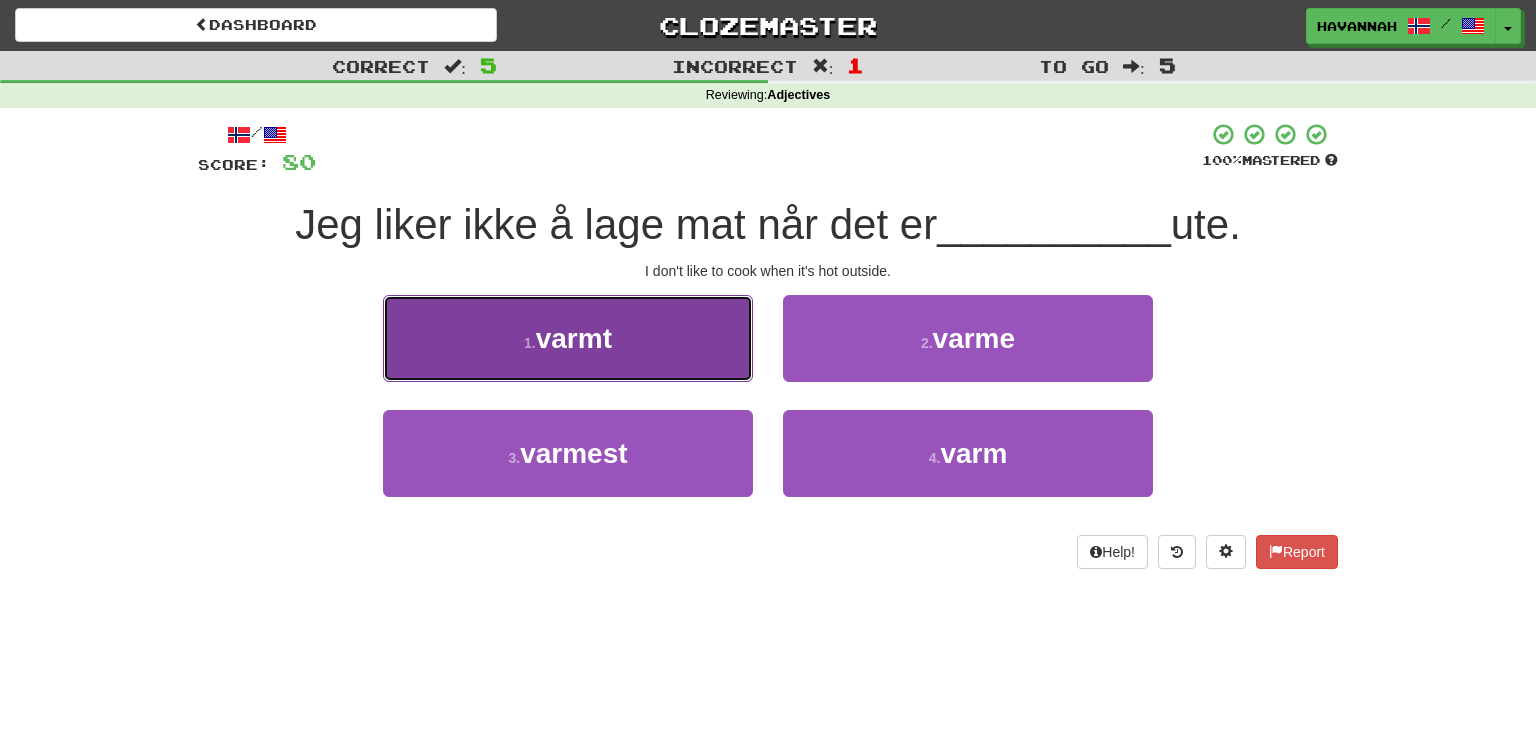 click on "1 .  varmt" at bounding box center (568, 338) 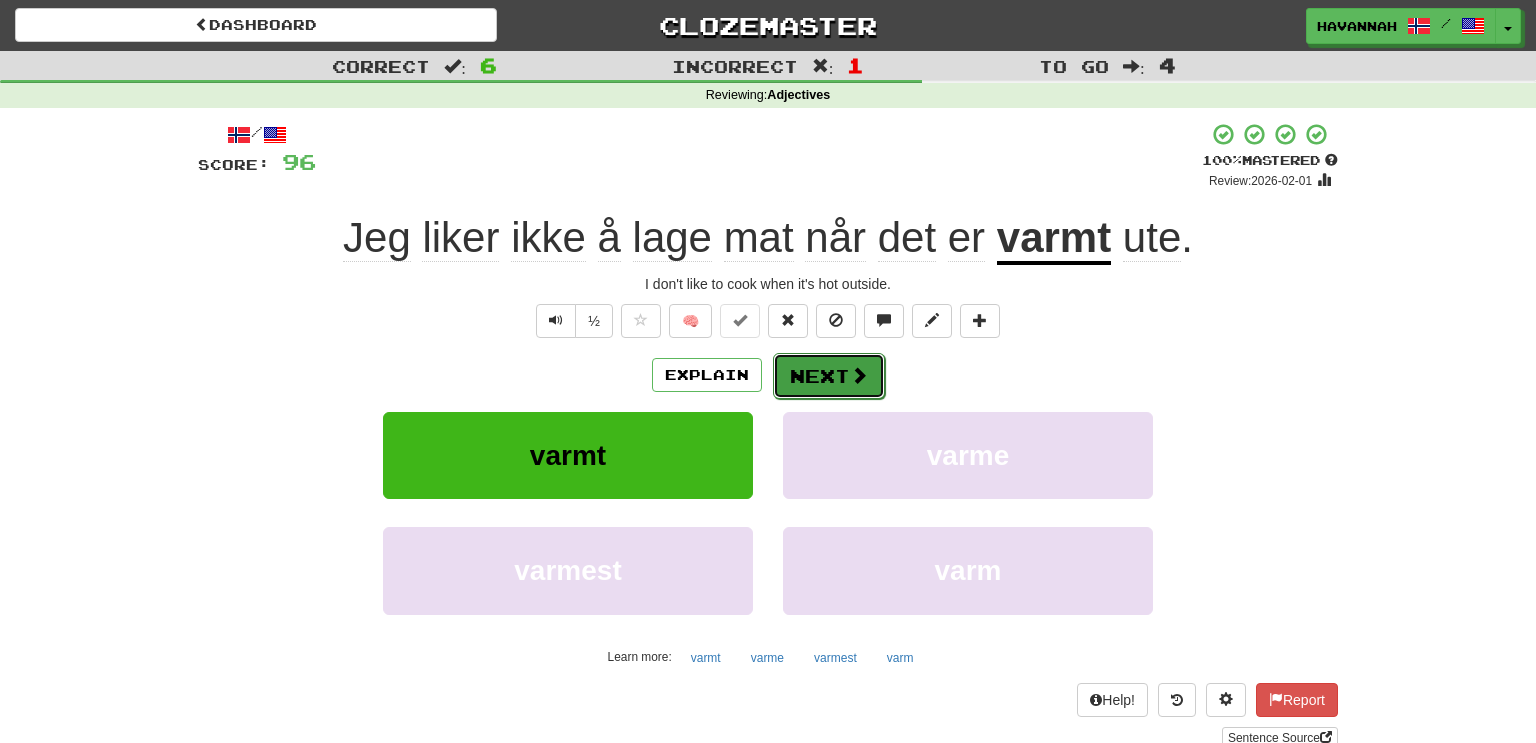 click on "Next" at bounding box center [829, 376] 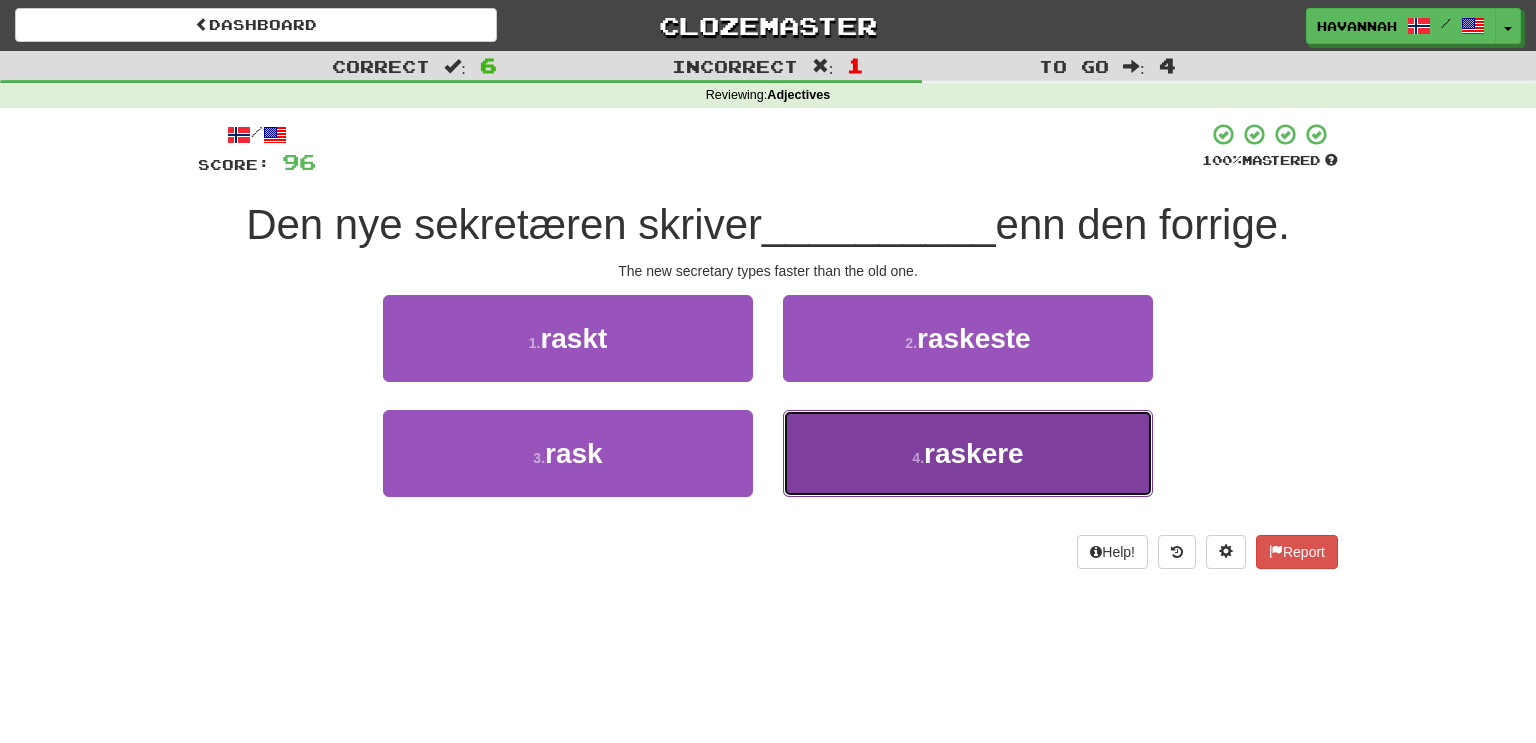 click on "raskere" at bounding box center (974, 453) 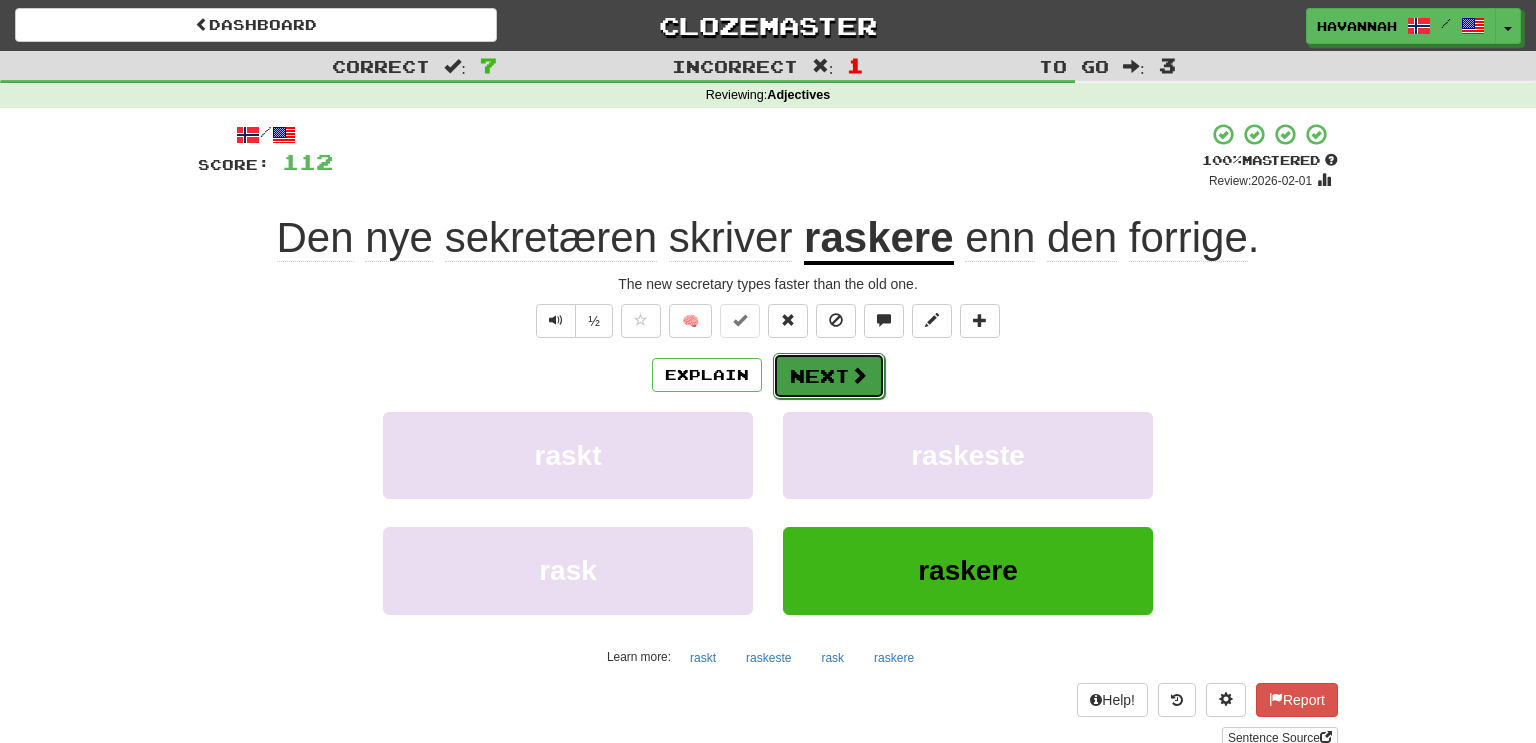 click at bounding box center [859, 375] 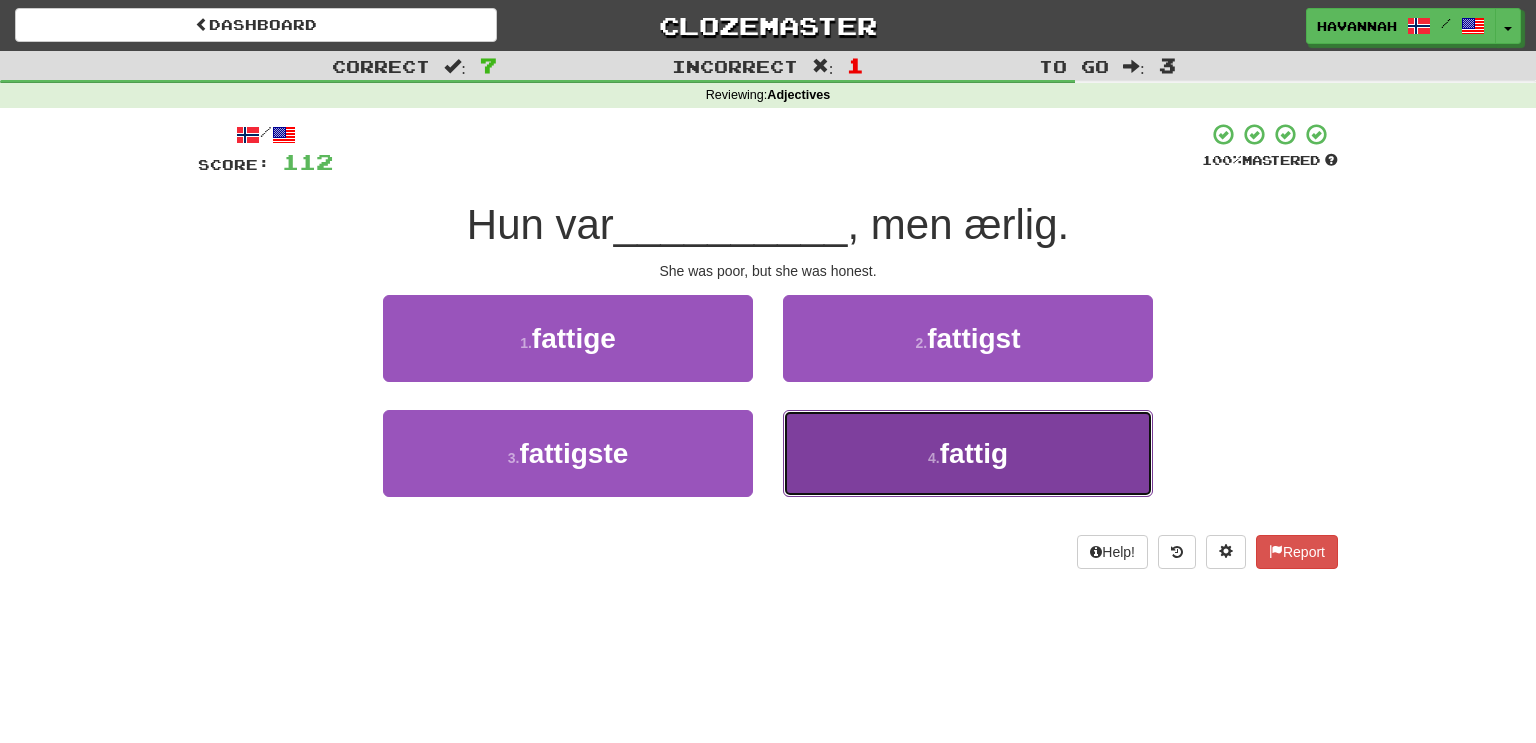 click on "4 .  fattig" at bounding box center [968, 453] 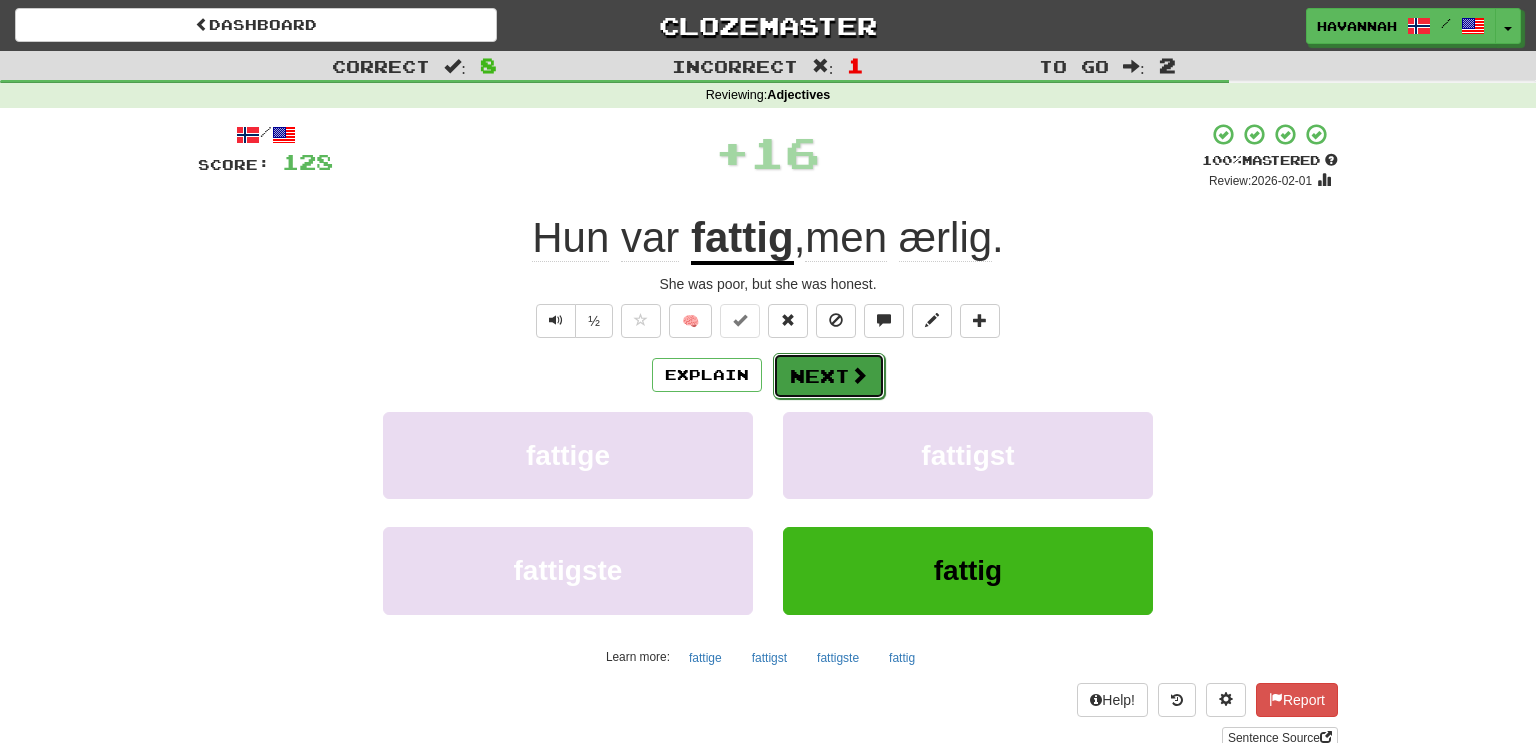 click on "Next" at bounding box center [829, 376] 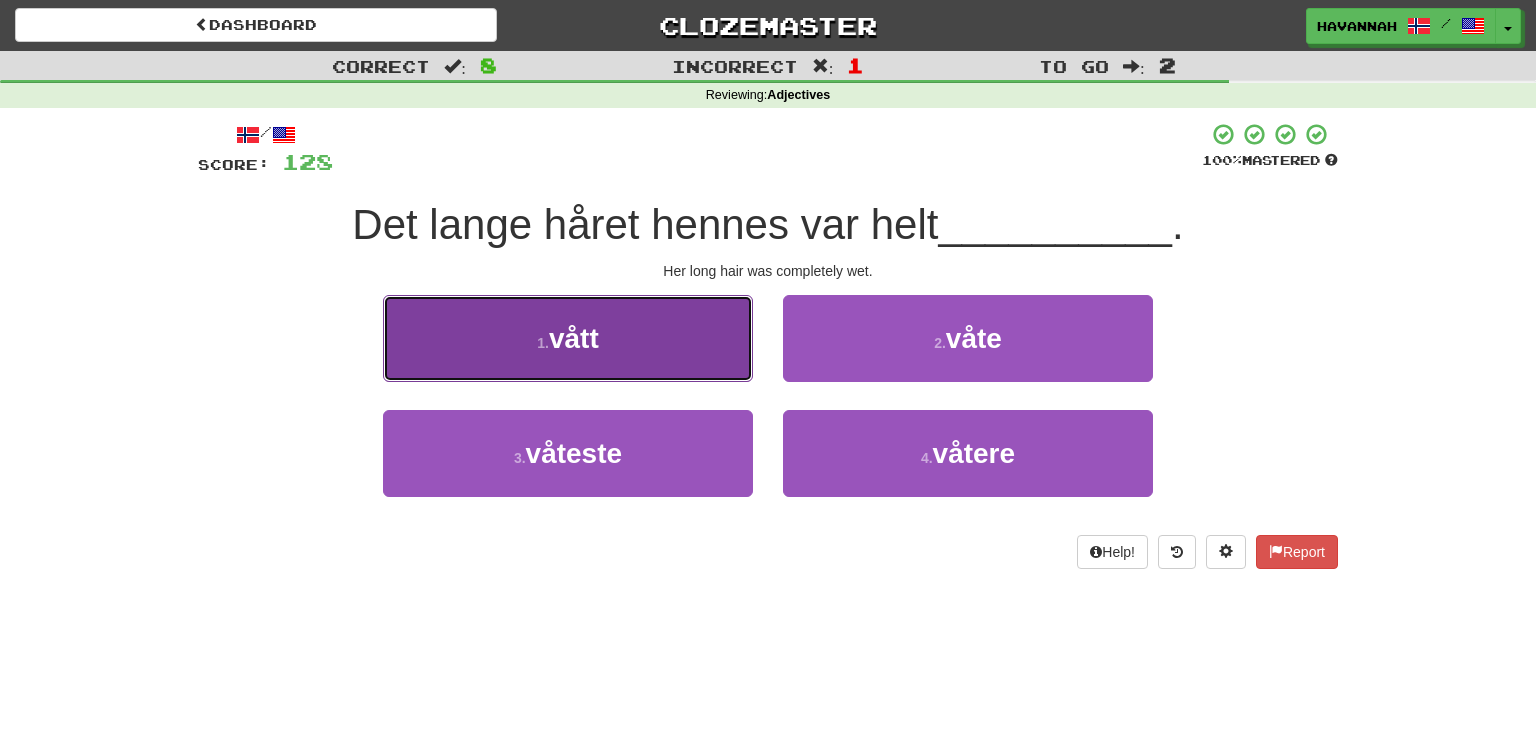 click on "1 .  vått" at bounding box center (568, 338) 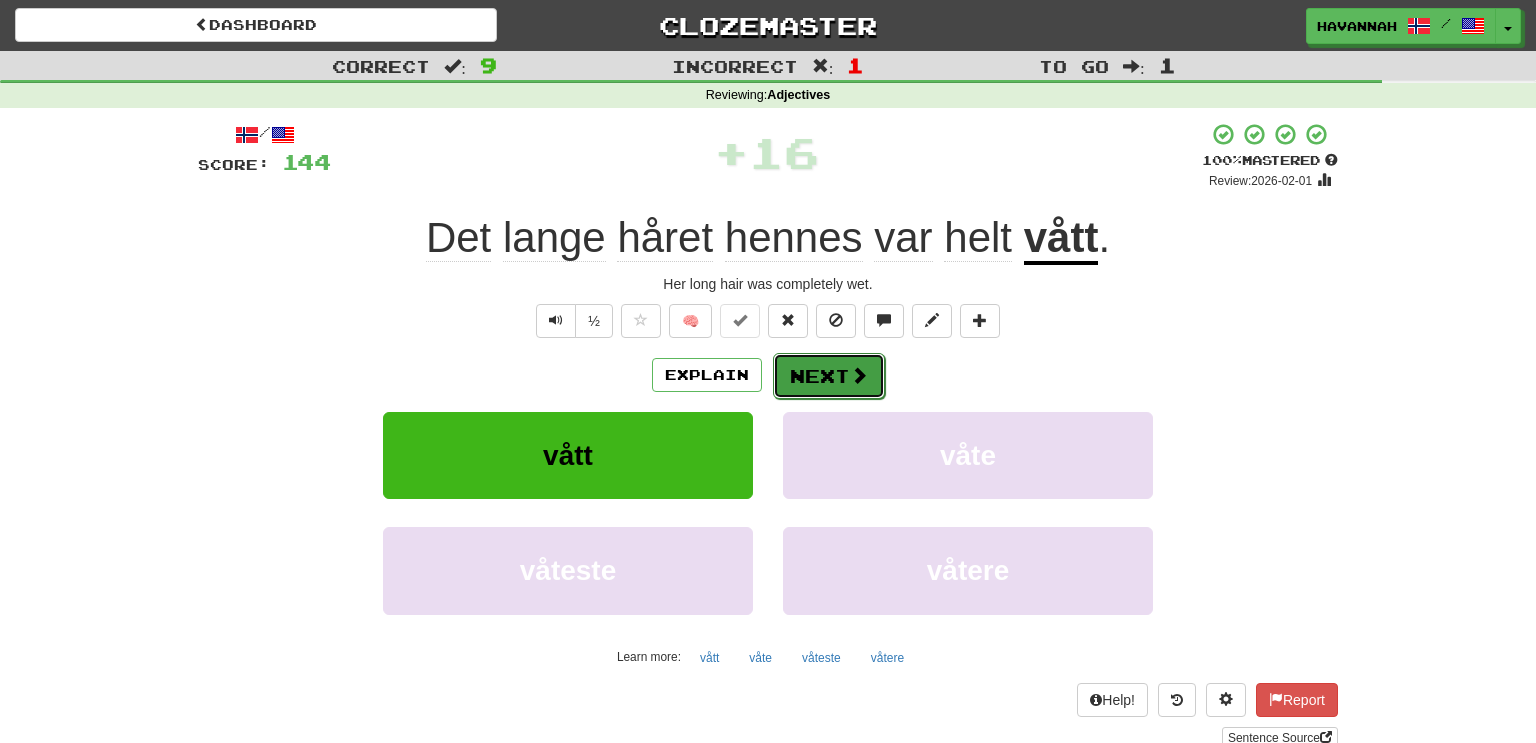 click on "Next" at bounding box center (829, 376) 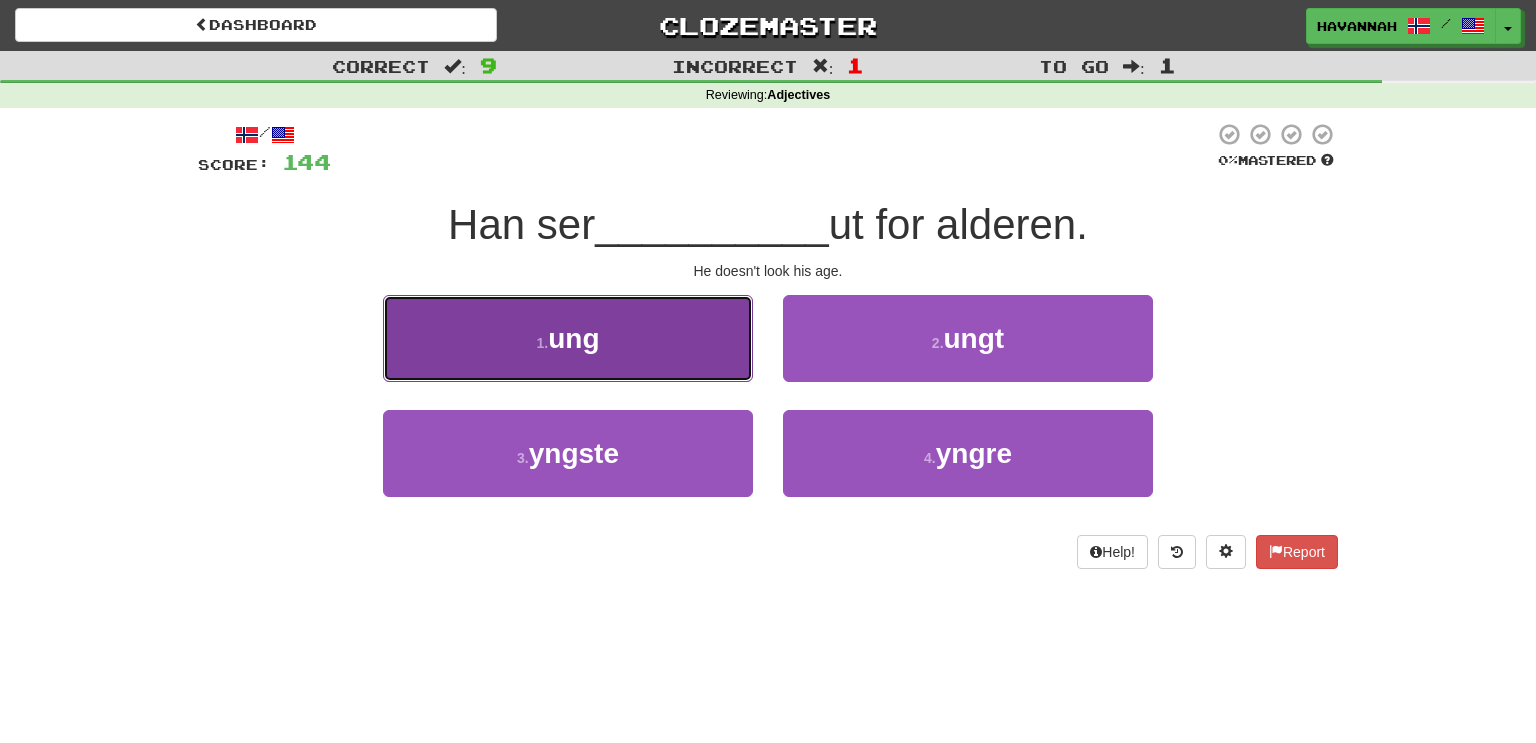click on "1 .  ung" at bounding box center [568, 338] 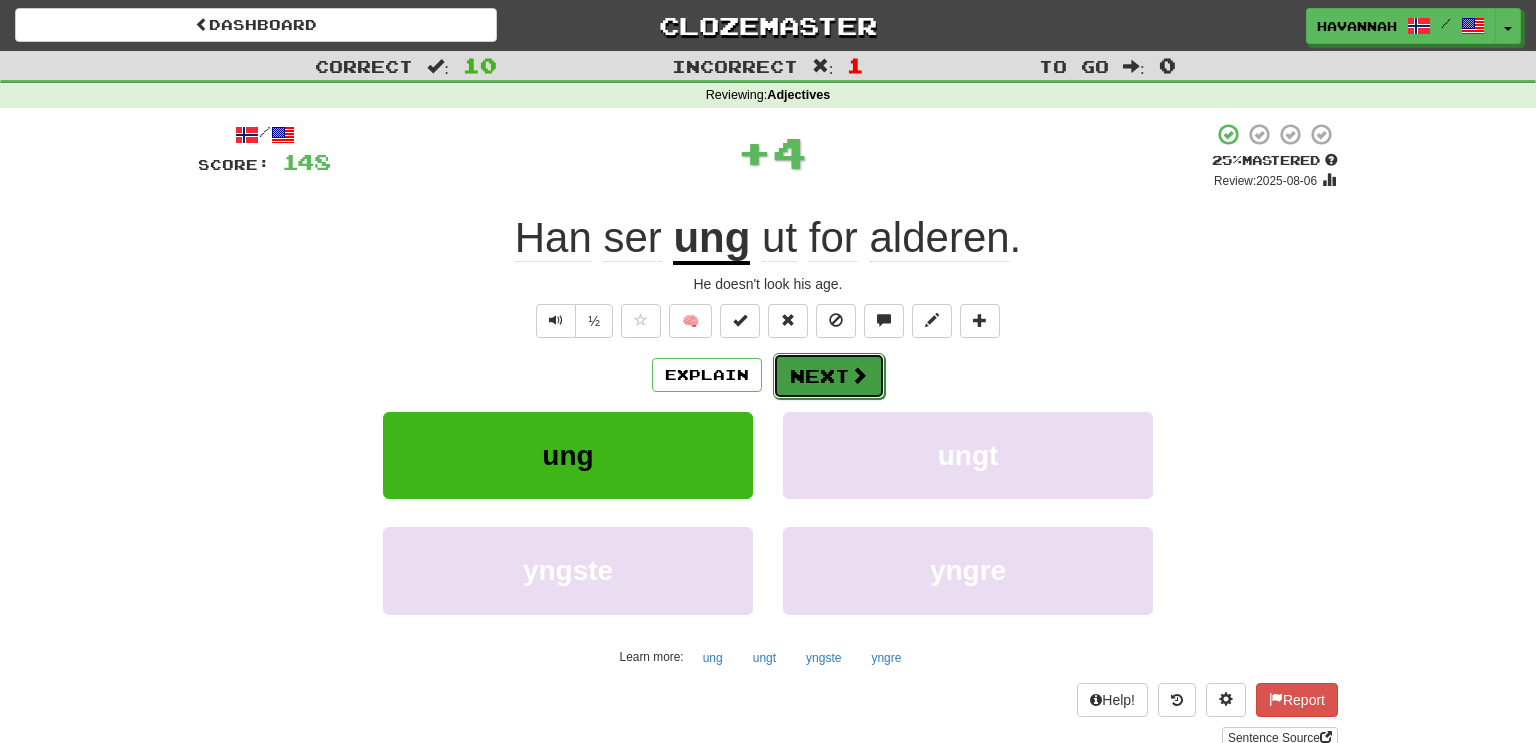 click on "Next" at bounding box center (829, 376) 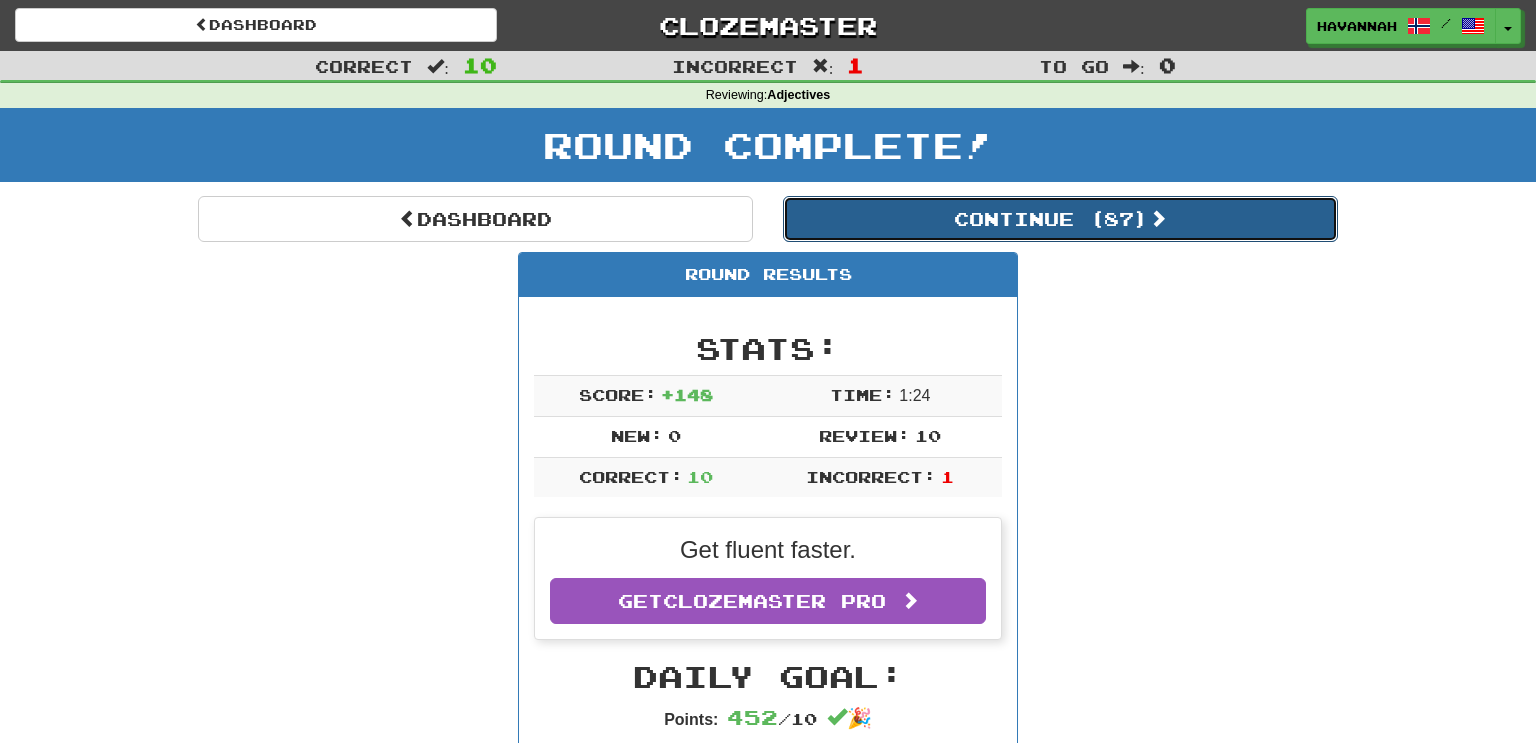 click on "Continue ( 87 )" at bounding box center [1060, 219] 